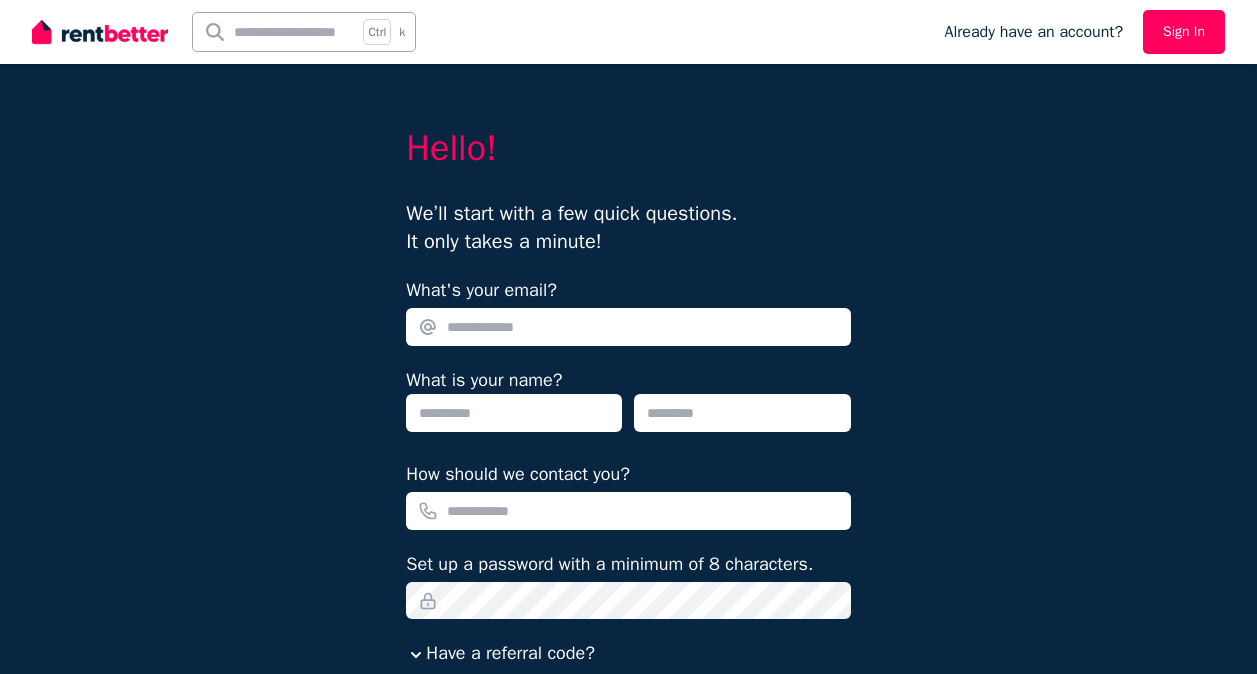 scroll, scrollTop: 0, scrollLeft: 0, axis: both 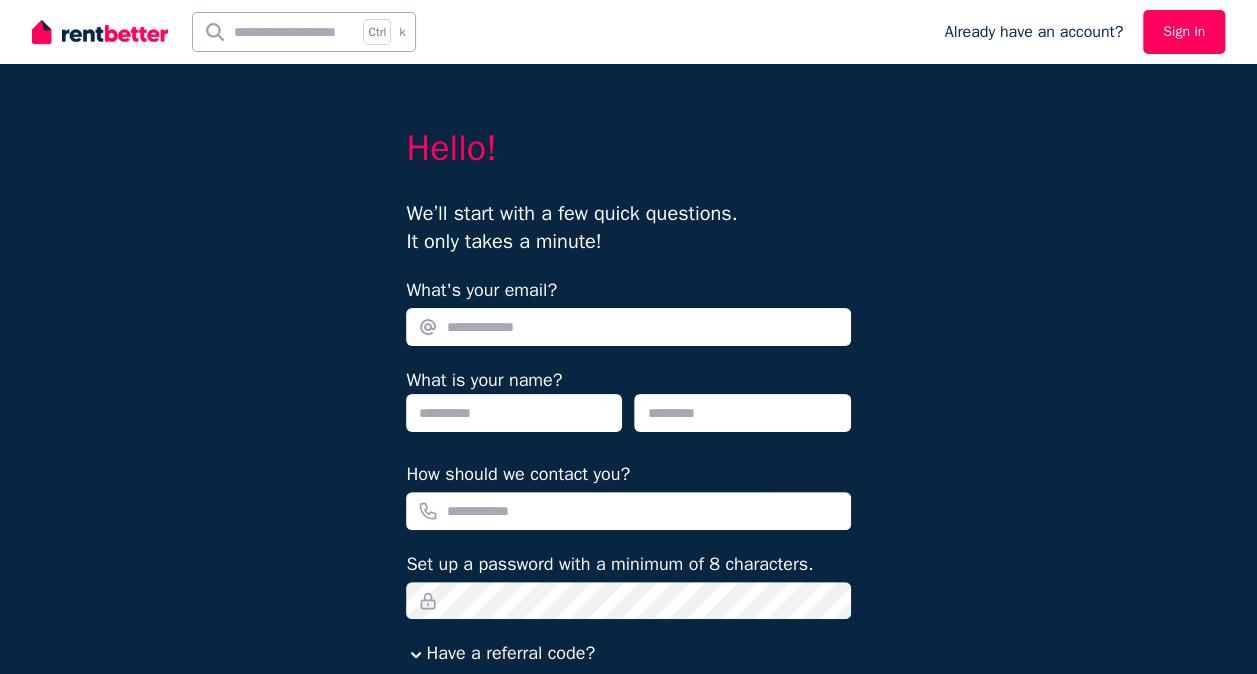 click on "What's your email?" at bounding box center [628, 327] 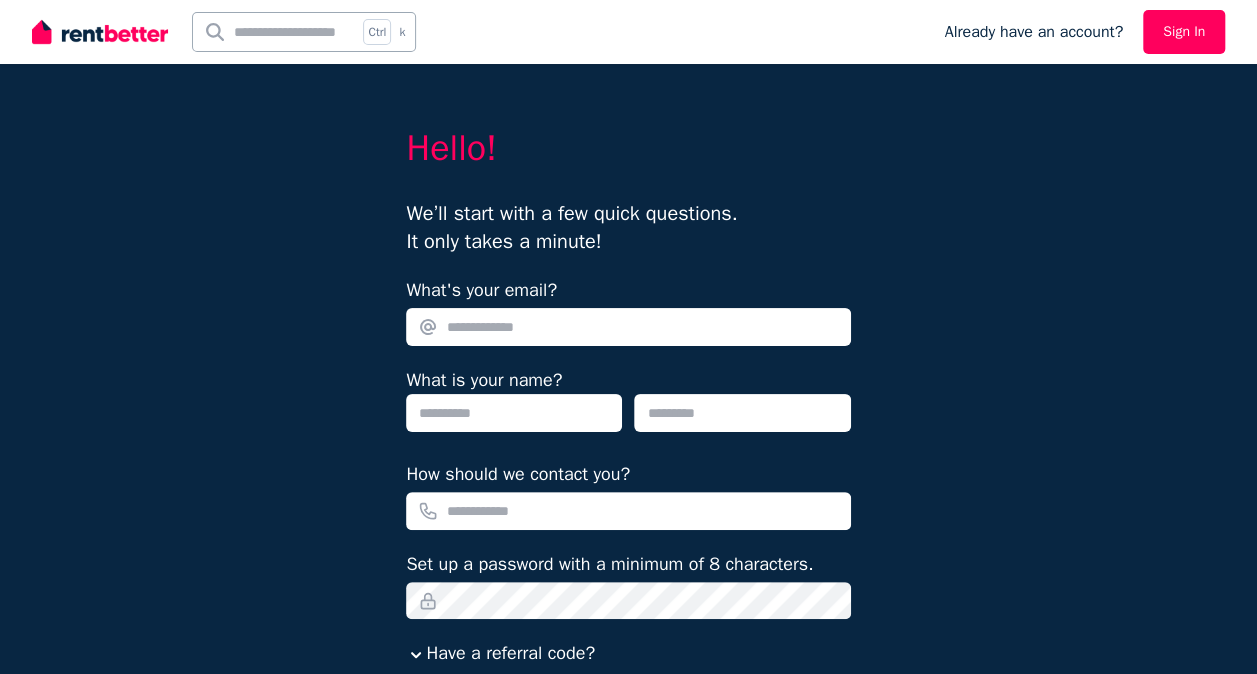 type on "**********" 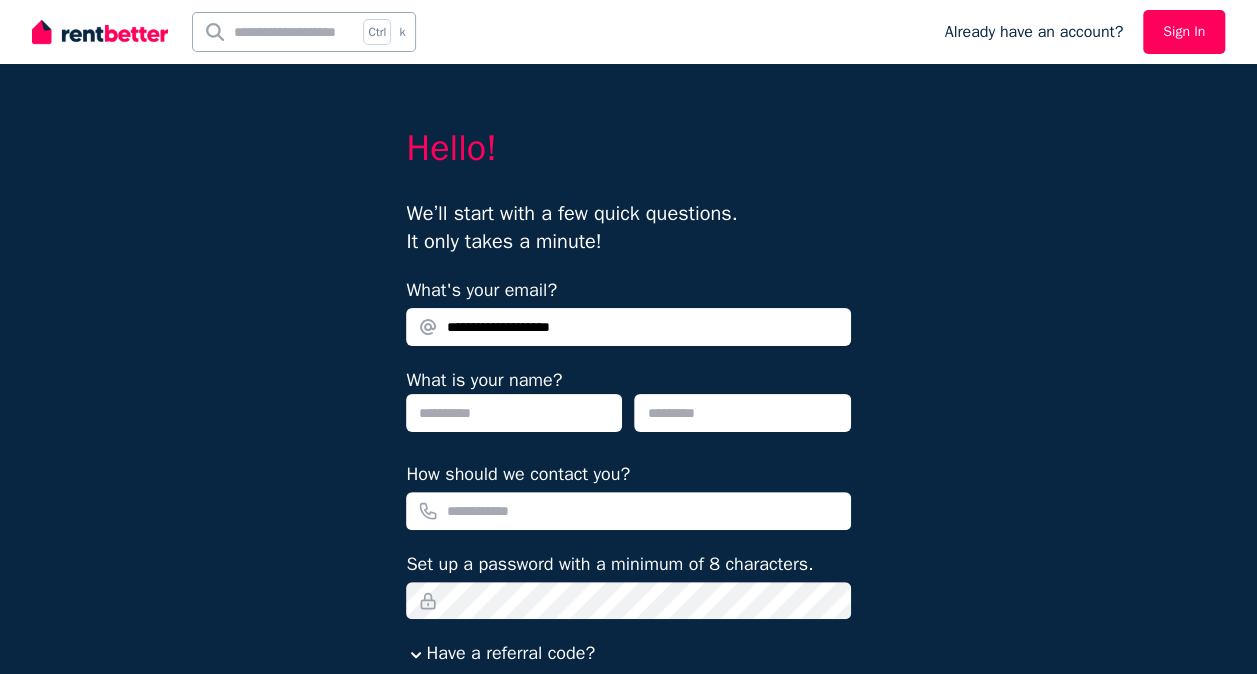 type on "*****" 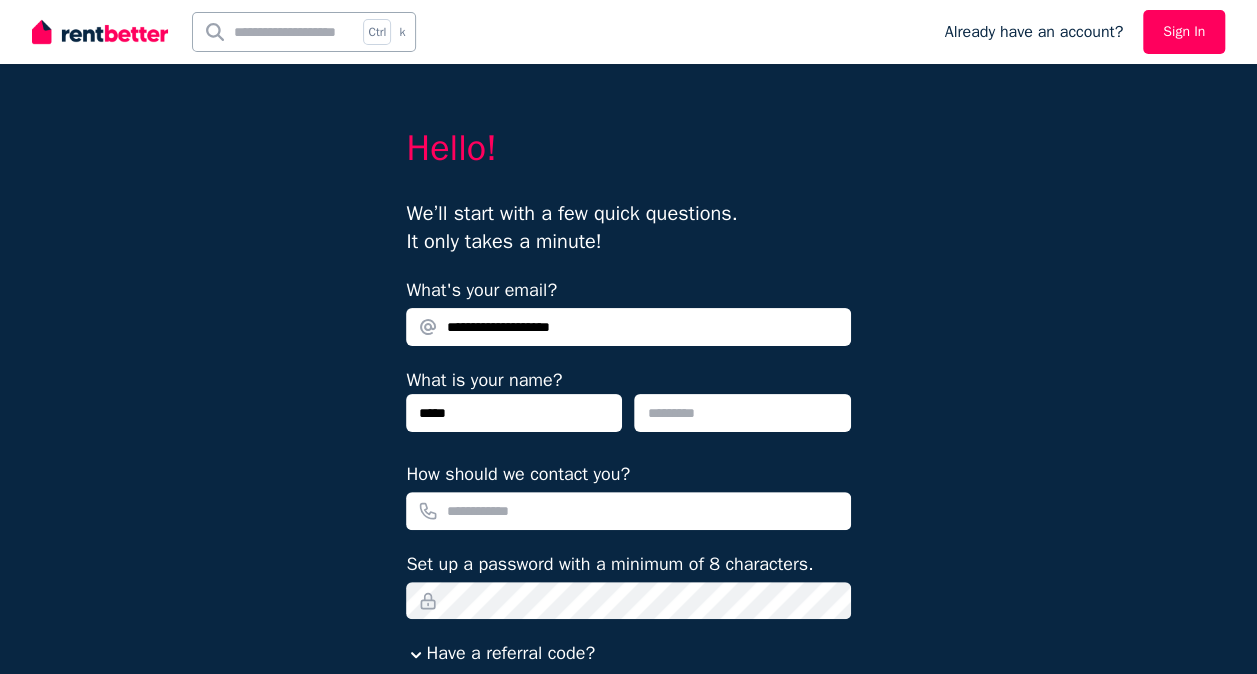 type on "**" 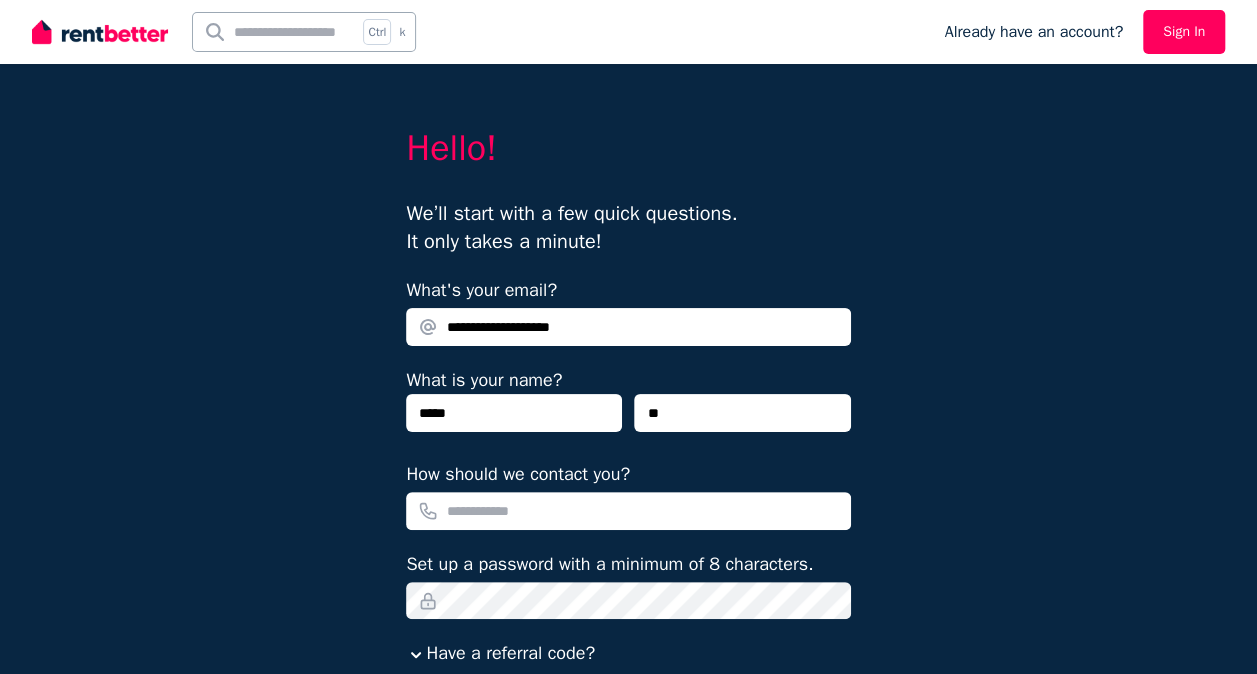type on "**********" 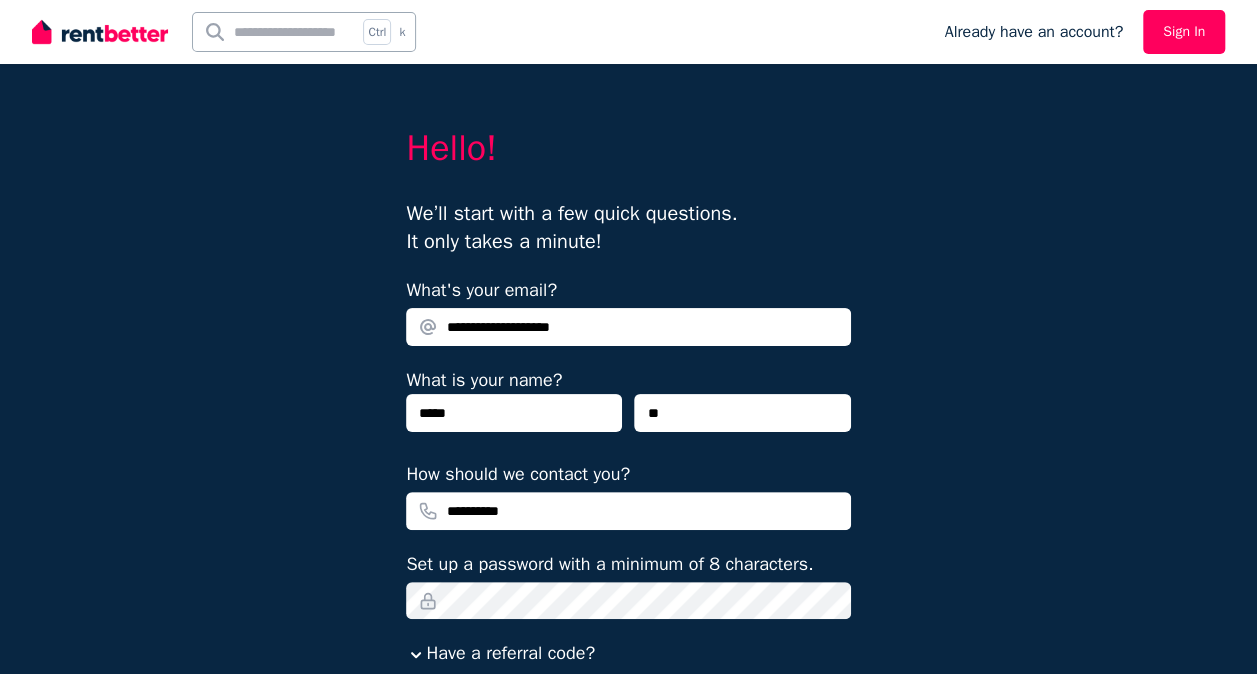 click on "**" at bounding box center (742, 413) 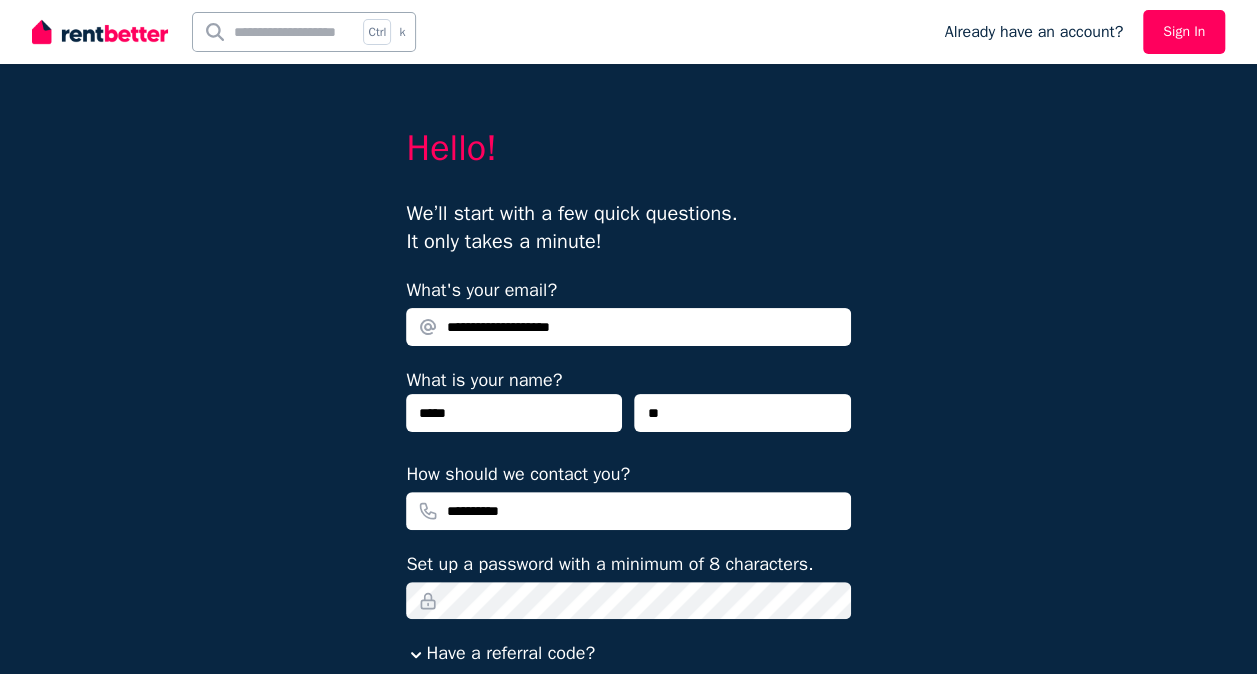 type on "*" 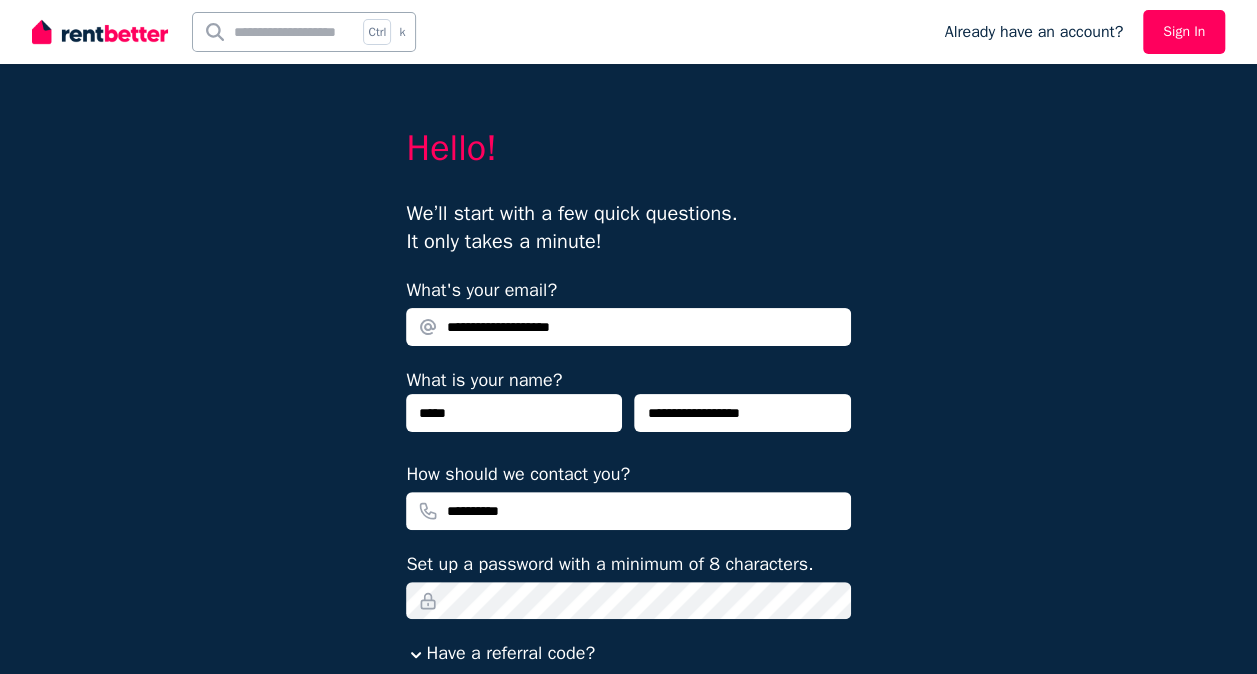 scroll, scrollTop: 0, scrollLeft: 0, axis: both 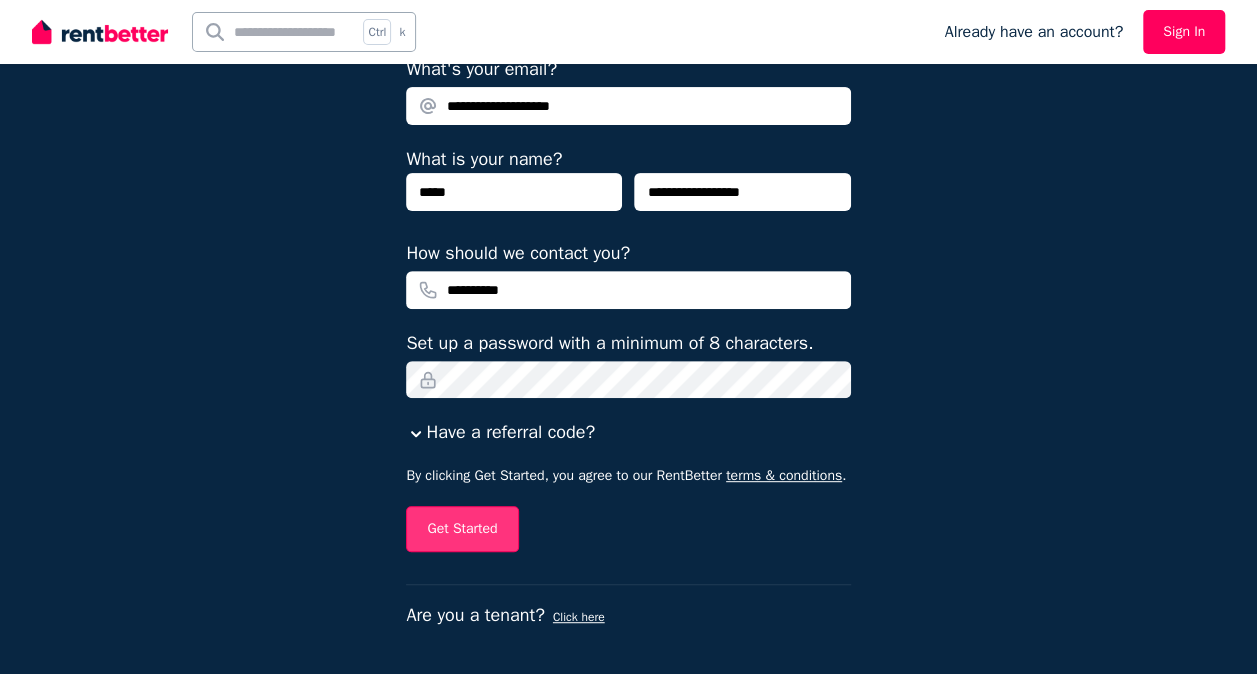 click on "Get Started" at bounding box center (462, 529) 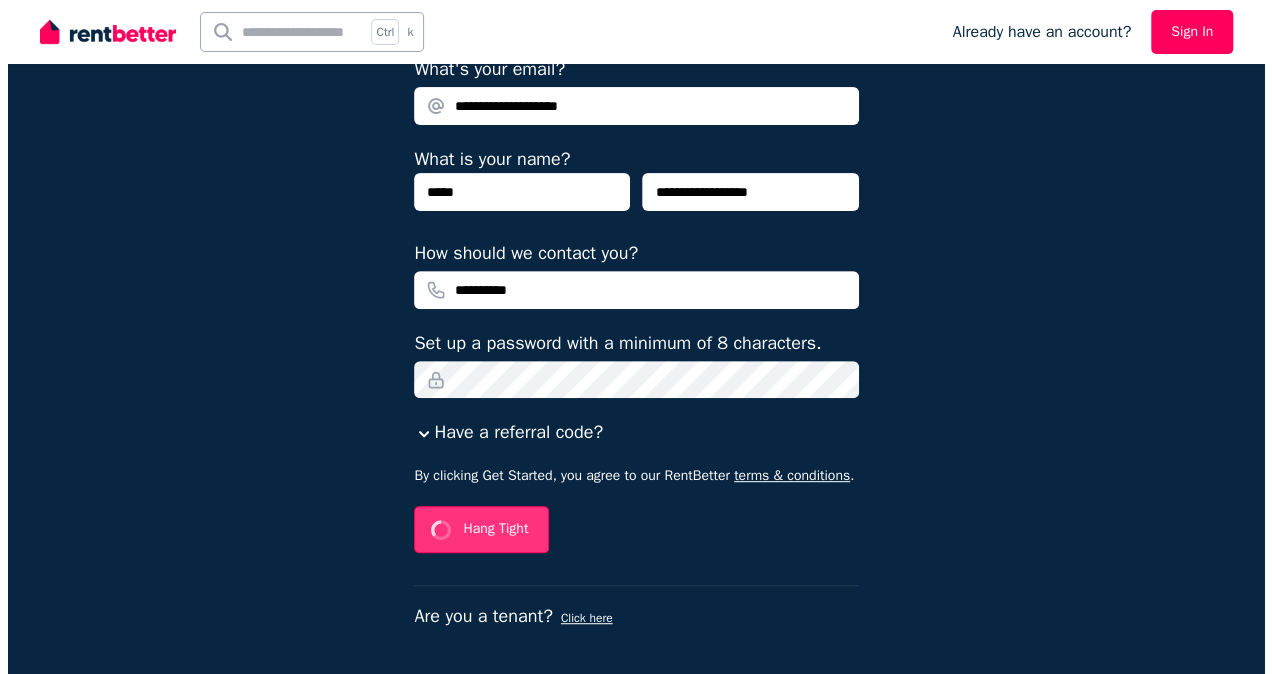 scroll, scrollTop: 0, scrollLeft: 0, axis: both 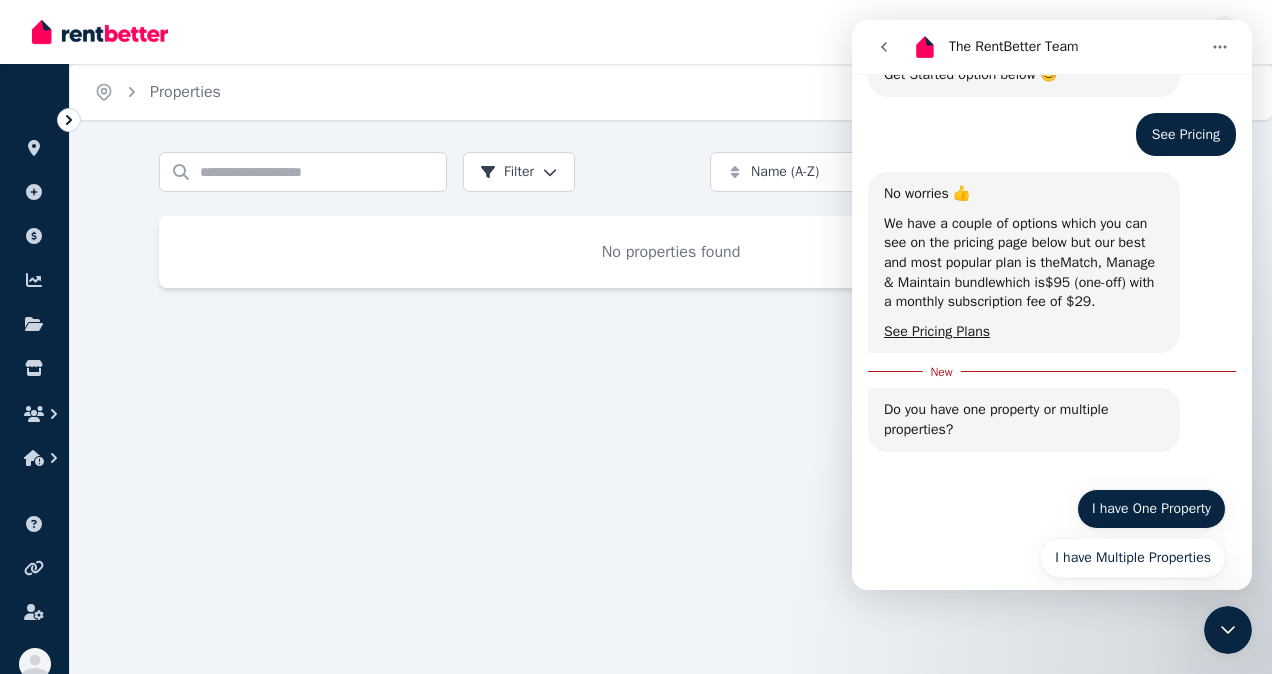 click on "I have One Property" at bounding box center (1151, 509) 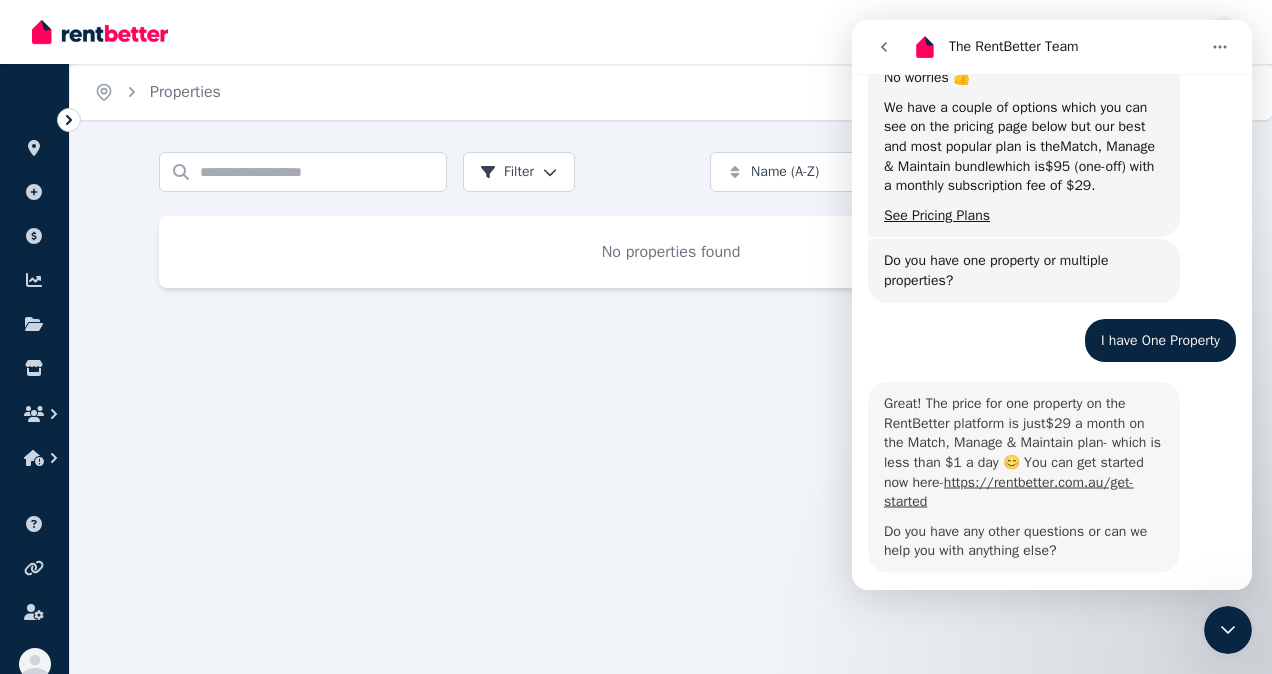scroll, scrollTop: 802, scrollLeft: 0, axis: vertical 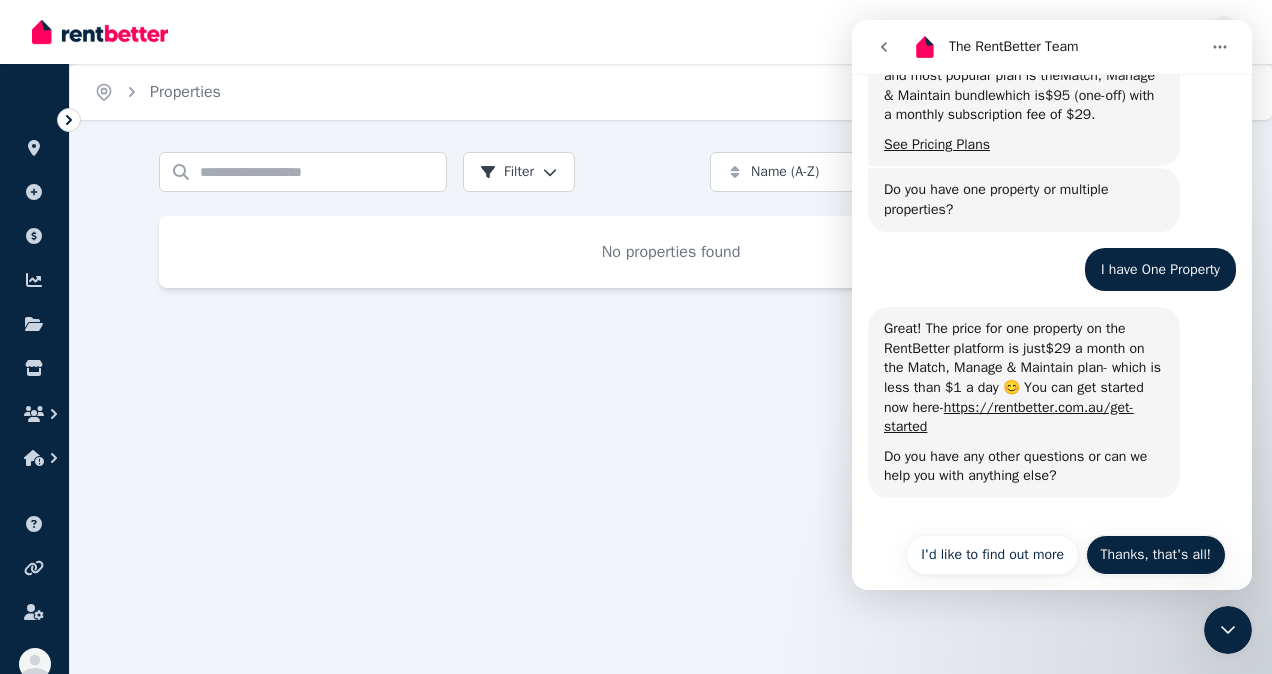click on "Thanks, that's all!" at bounding box center [1156, 555] 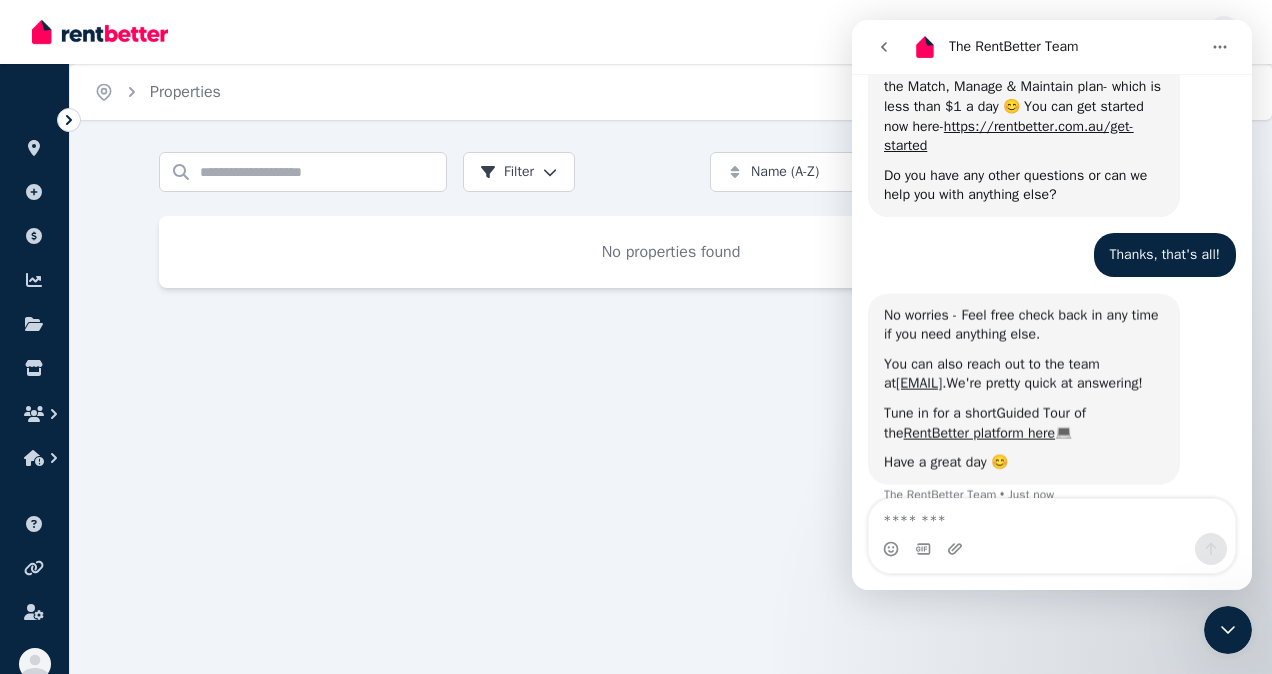 scroll, scrollTop: 1109, scrollLeft: 0, axis: vertical 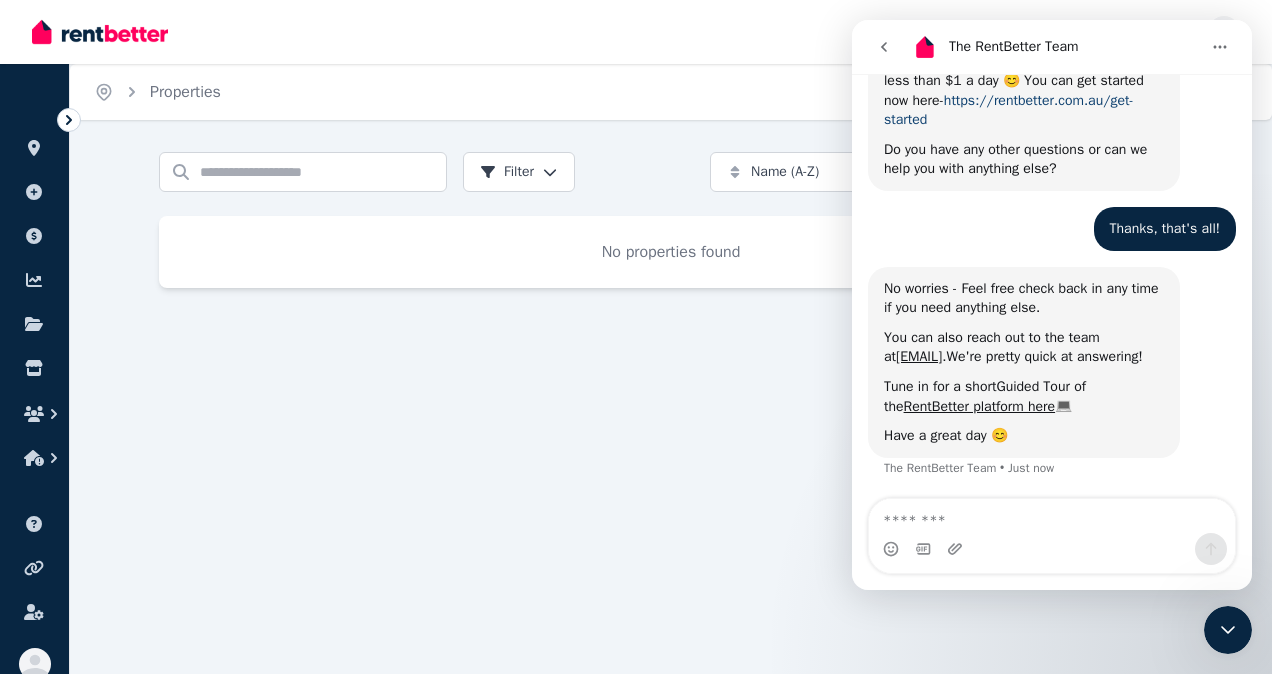 click on "https://rentbetter.com.au/get-started" at bounding box center (1009, 110) 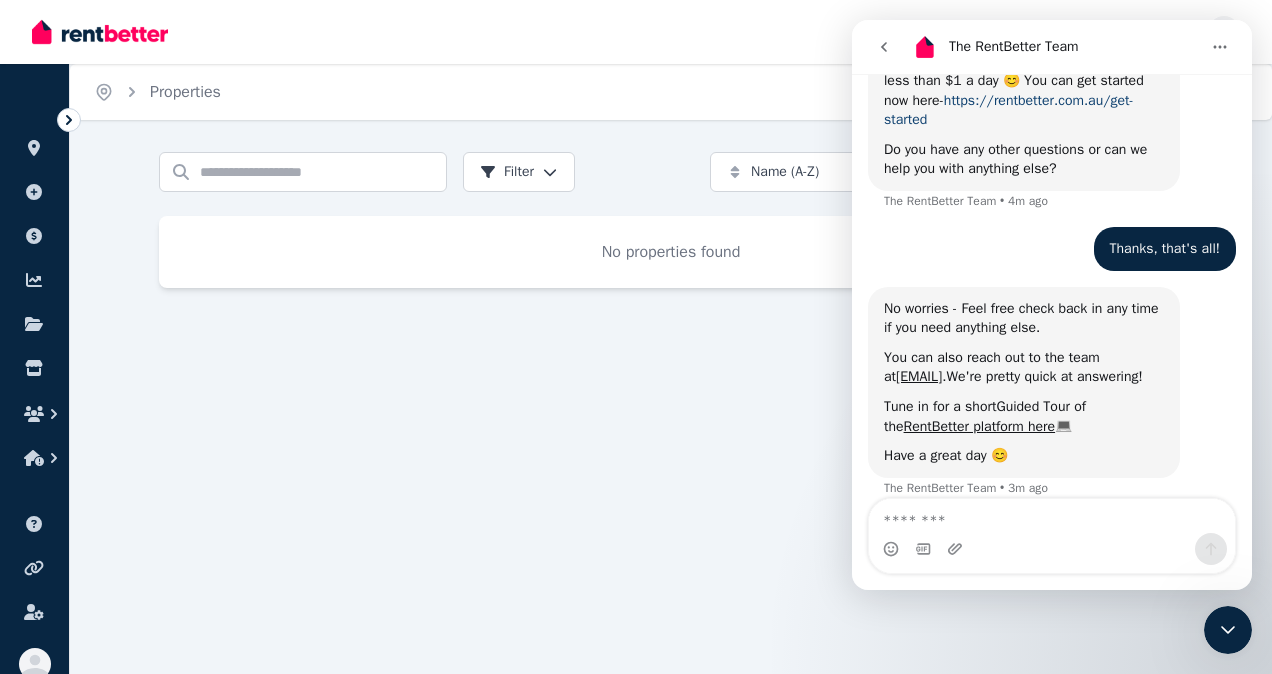 scroll, scrollTop: 1129, scrollLeft: 0, axis: vertical 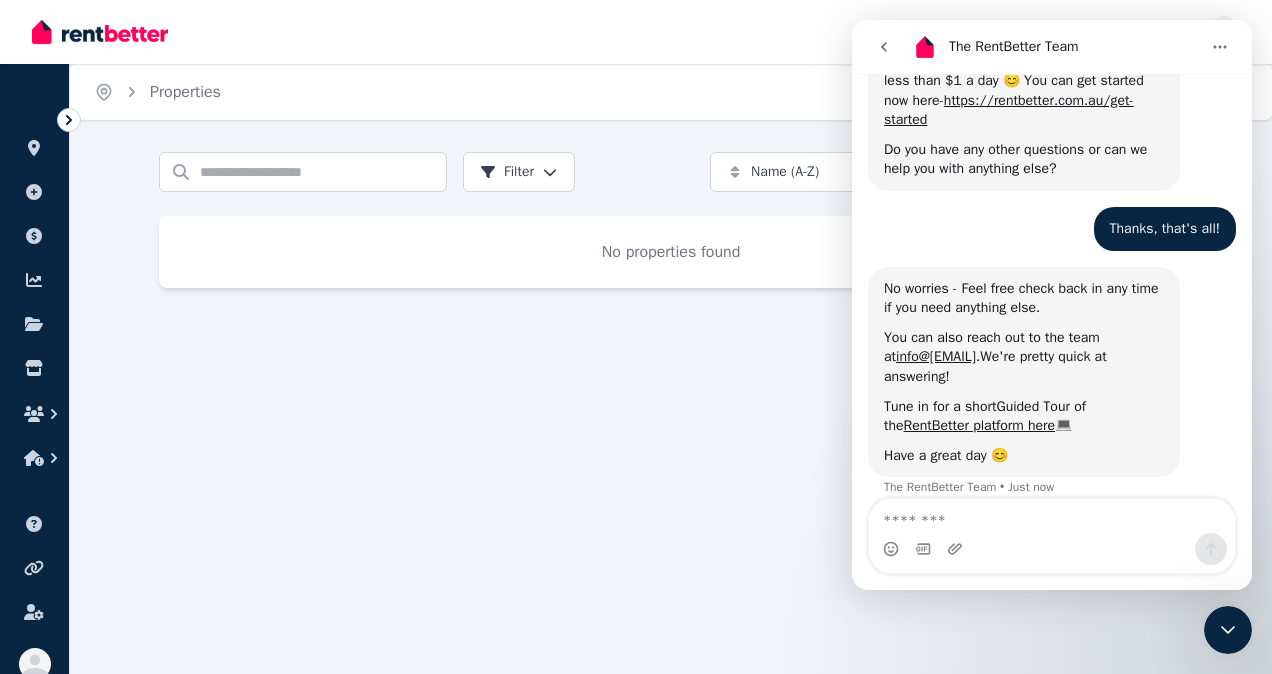click on "Home Properties Help Search properties Filter Name (A-Z) Add Property No properties found" at bounding box center (636, 337) 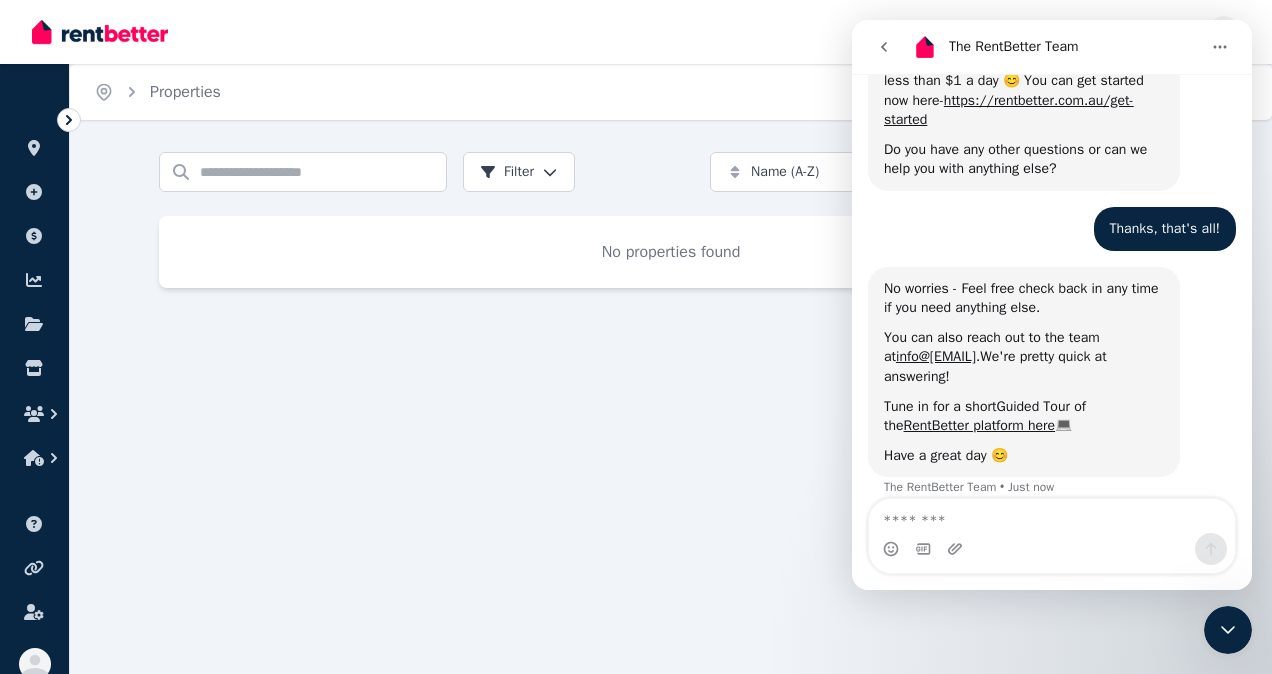 click on "Home Properties Help Search properties Filter Name (A-Z) Add Property No properties found" at bounding box center [636, 337] 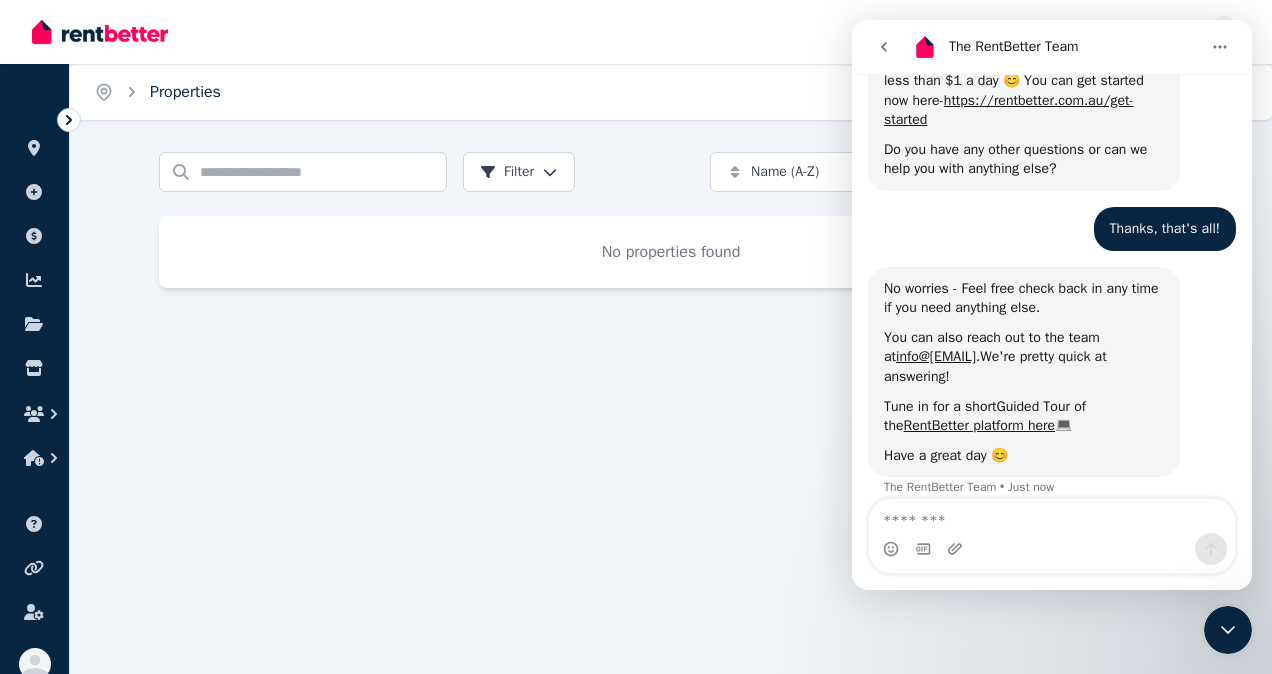 click on "Properties" at bounding box center [185, 92] 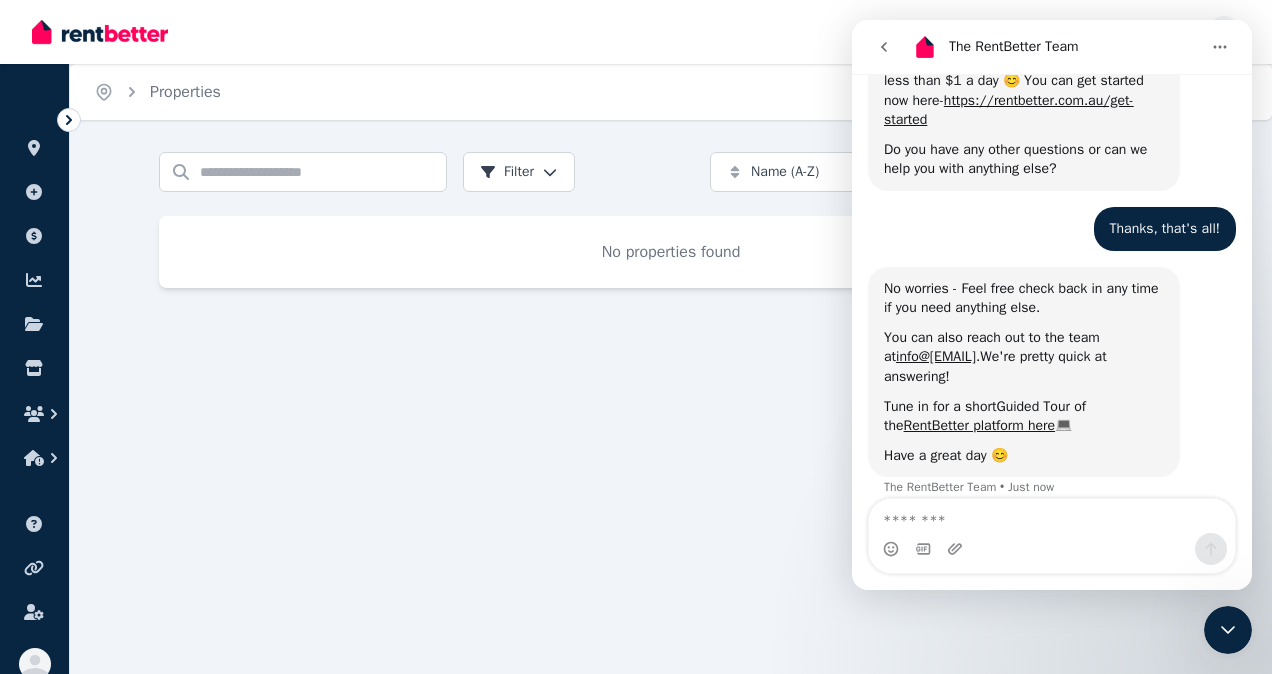 click 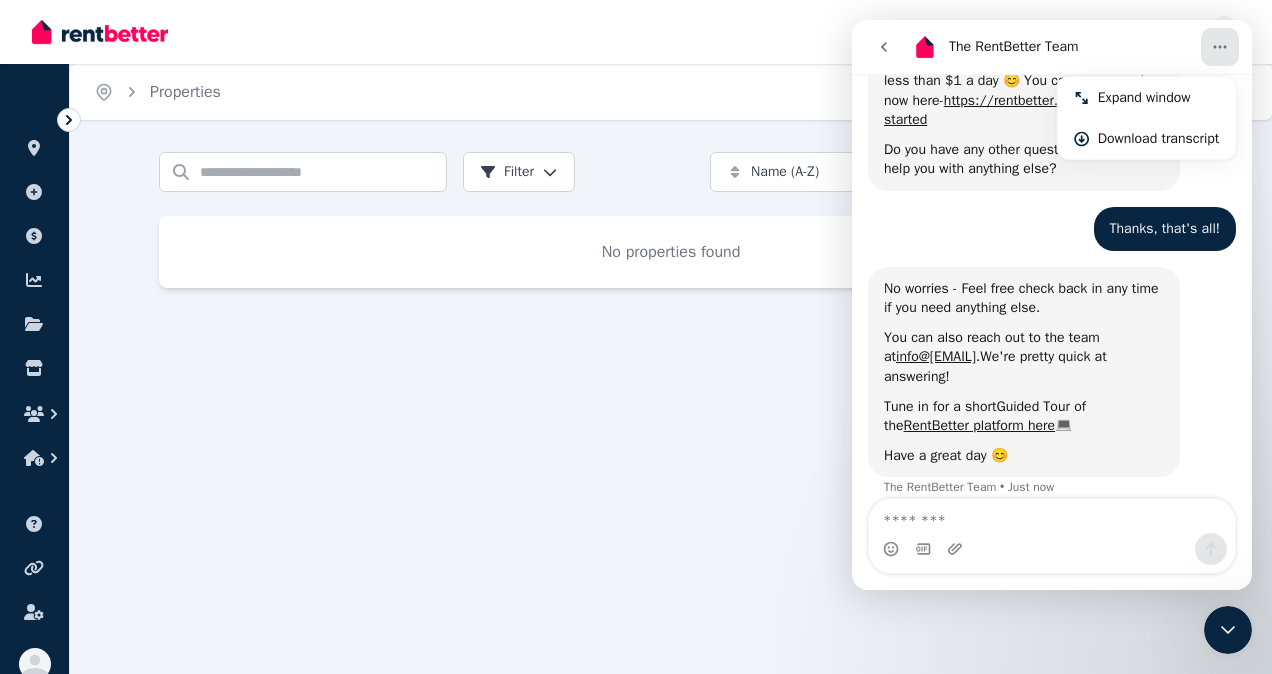 click on "Home Properties Help Search properties Filter Name (A-Z) Add Property No properties found" at bounding box center [636, 337] 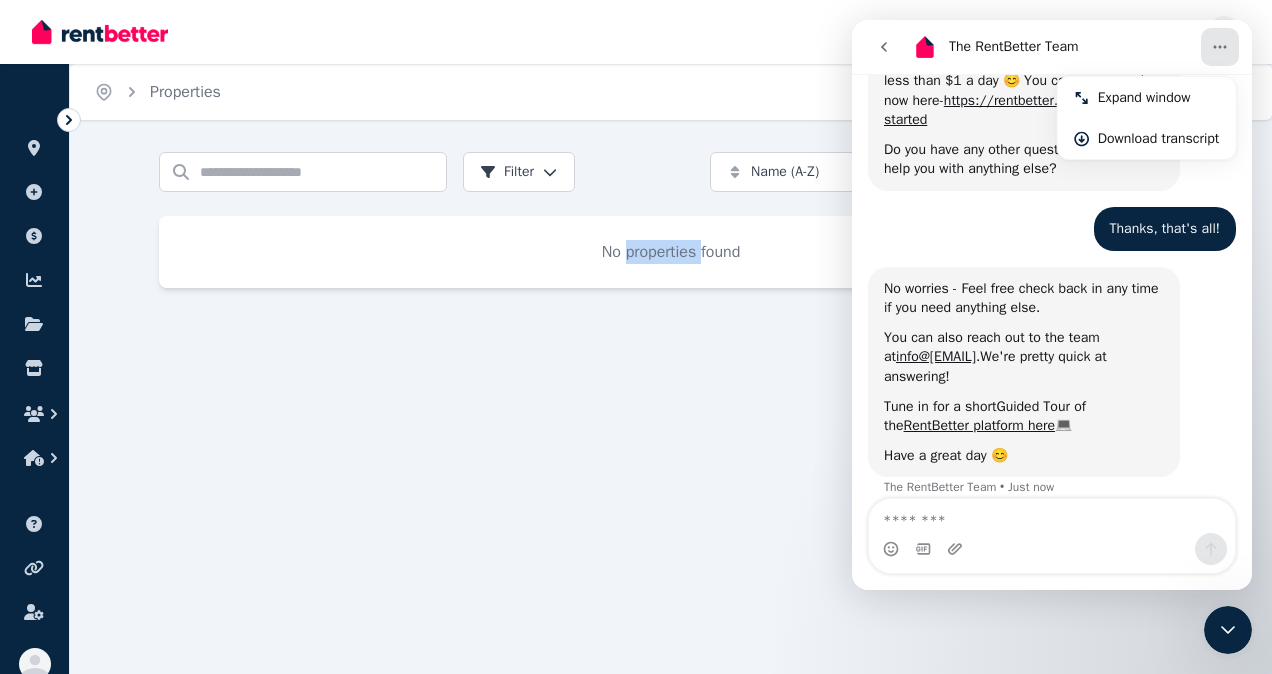 click on "Home Properties Help Search properties Filter Name (A-Z) Add Property No properties found" at bounding box center (636, 337) 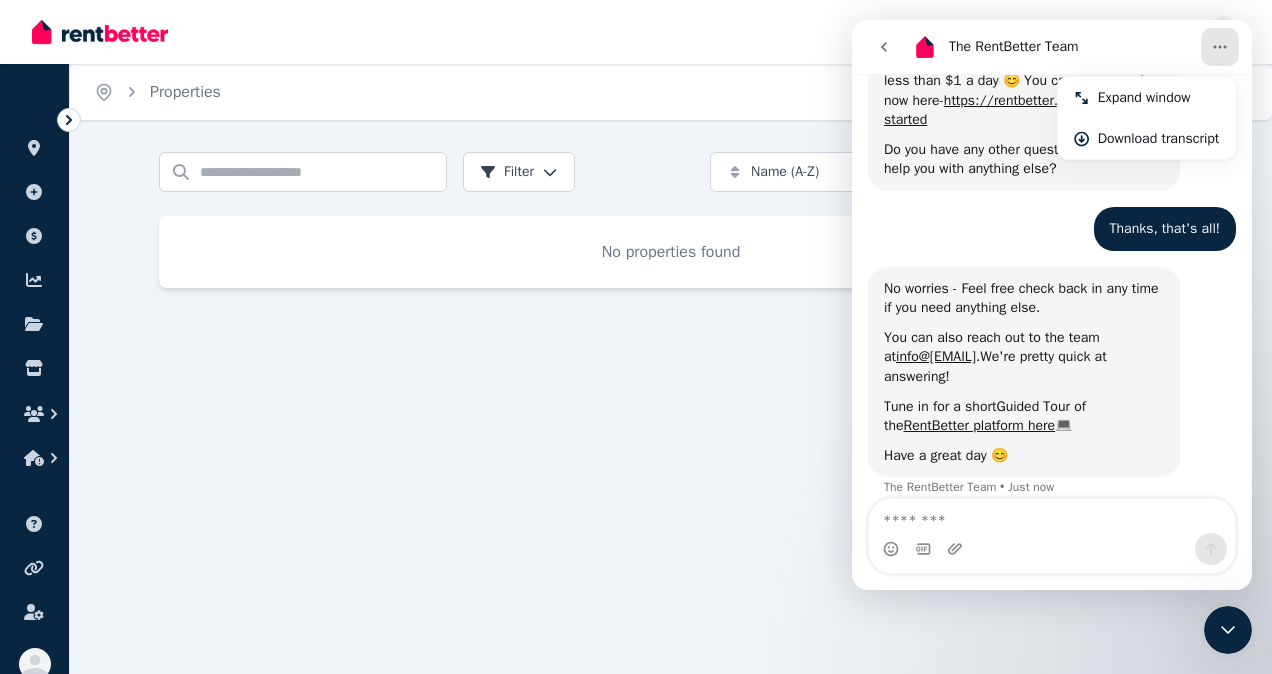 click on "Home Properties Help Search properties Filter Name (A-Z) Add Property No properties found" at bounding box center [636, 337] 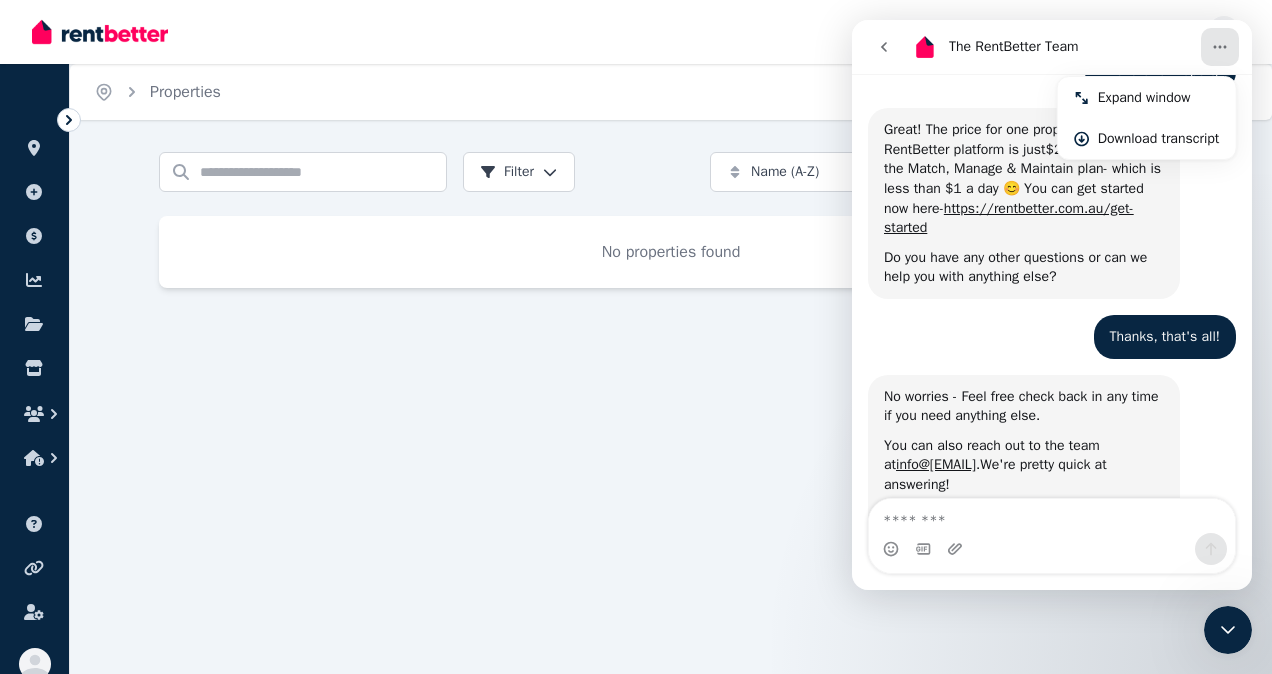 scroll, scrollTop: 921, scrollLeft: 0, axis: vertical 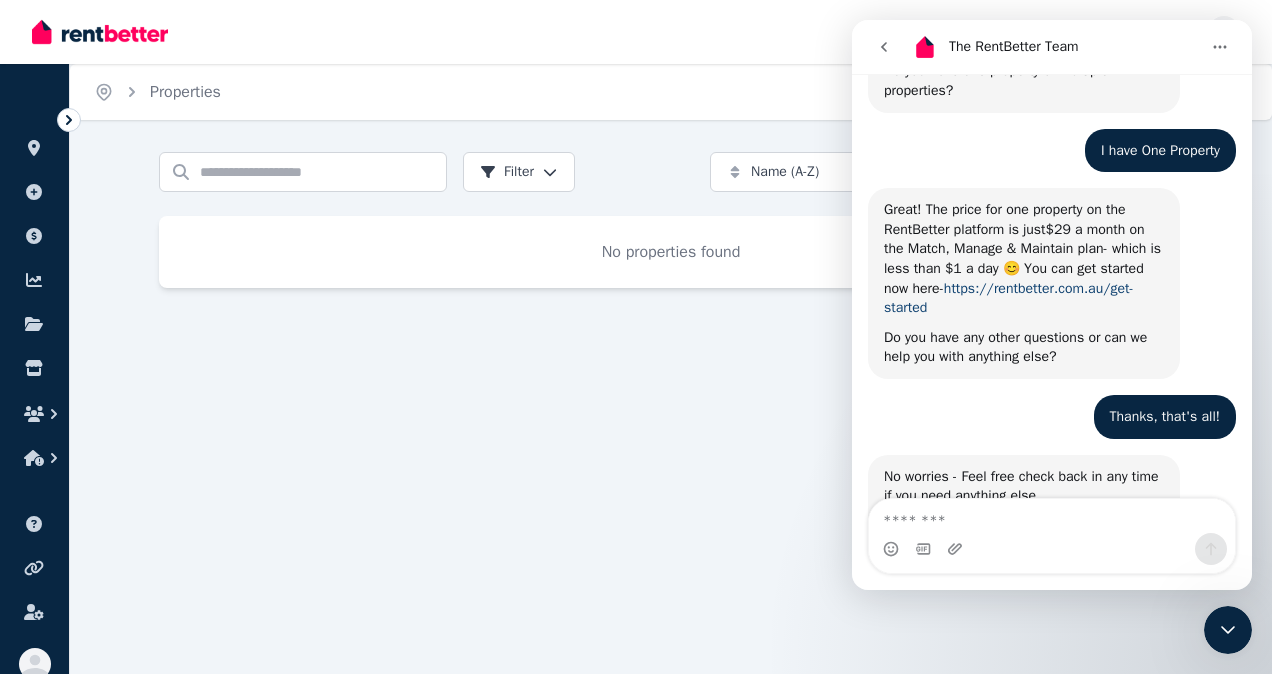 click on "https://rentbetter.com.au/get-started" at bounding box center (1009, 298) 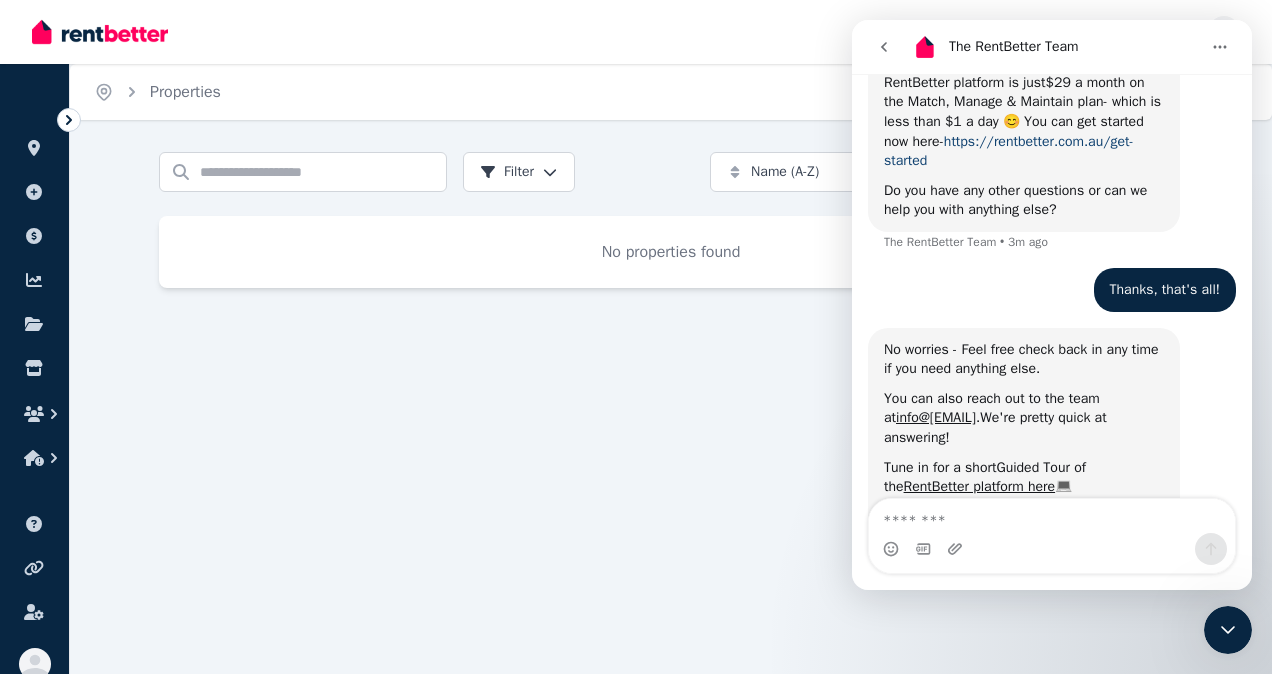 scroll, scrollTop: 1129, scrollLeft: 0, axis: vertical 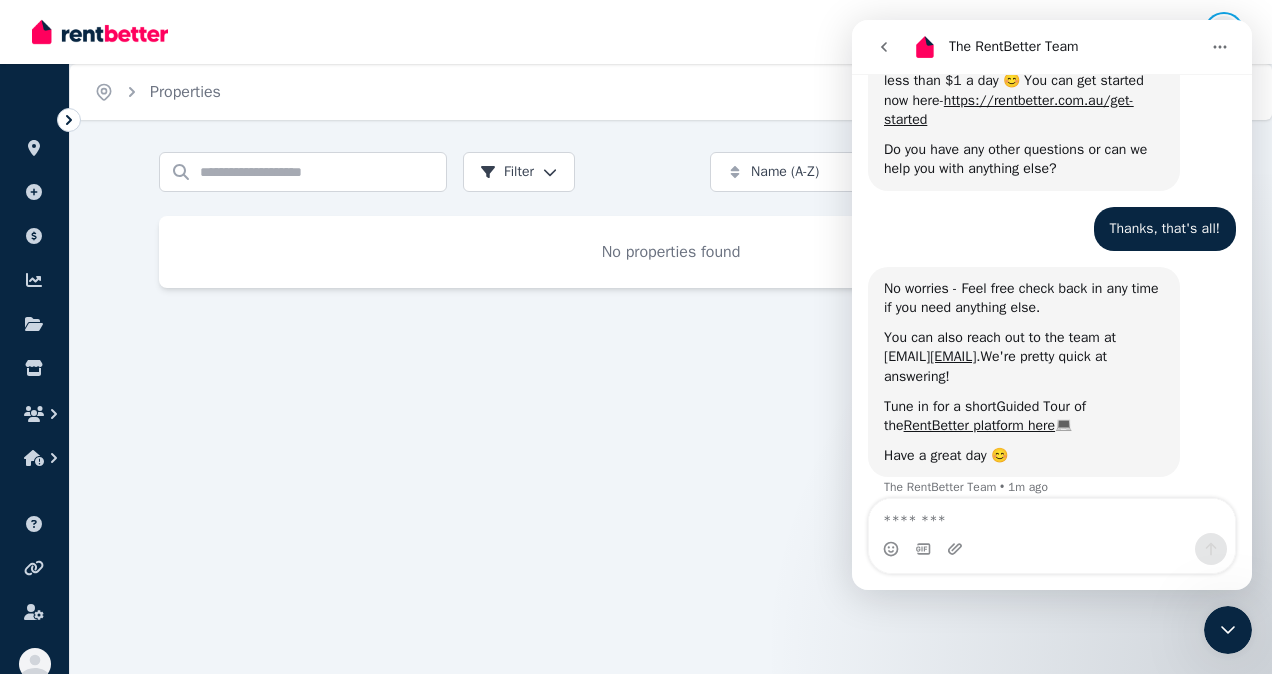 click 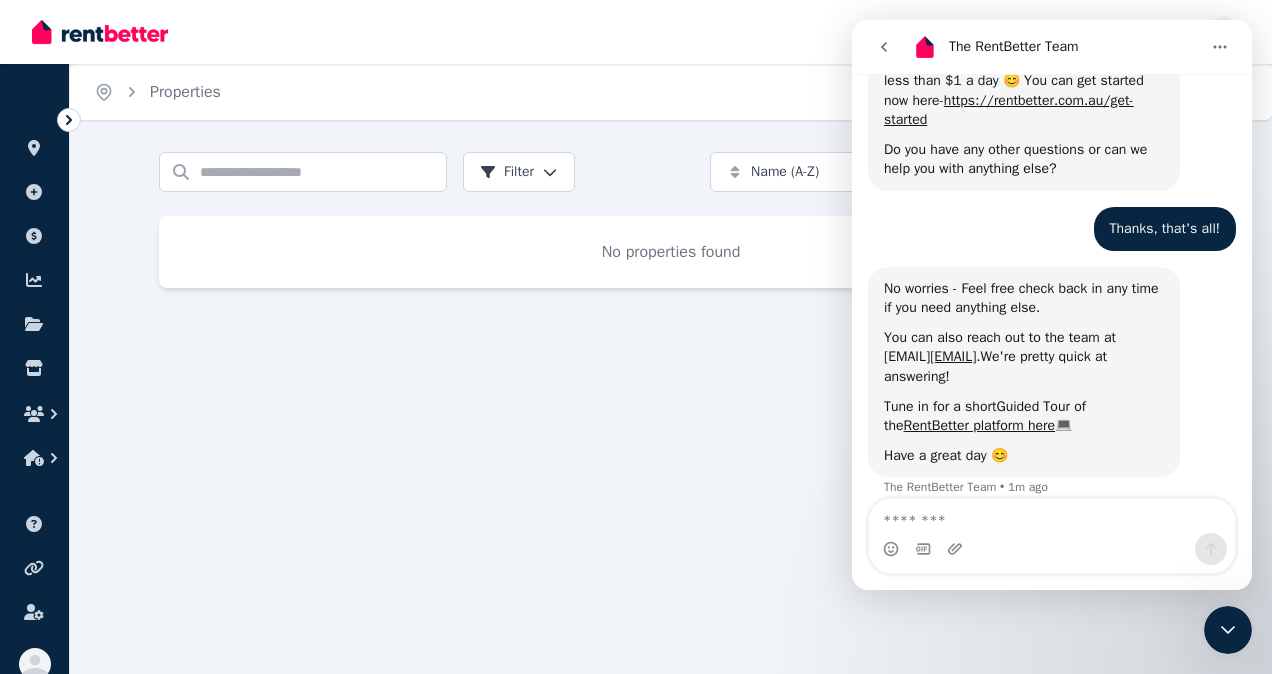 click at bounding box center (1052, 536) 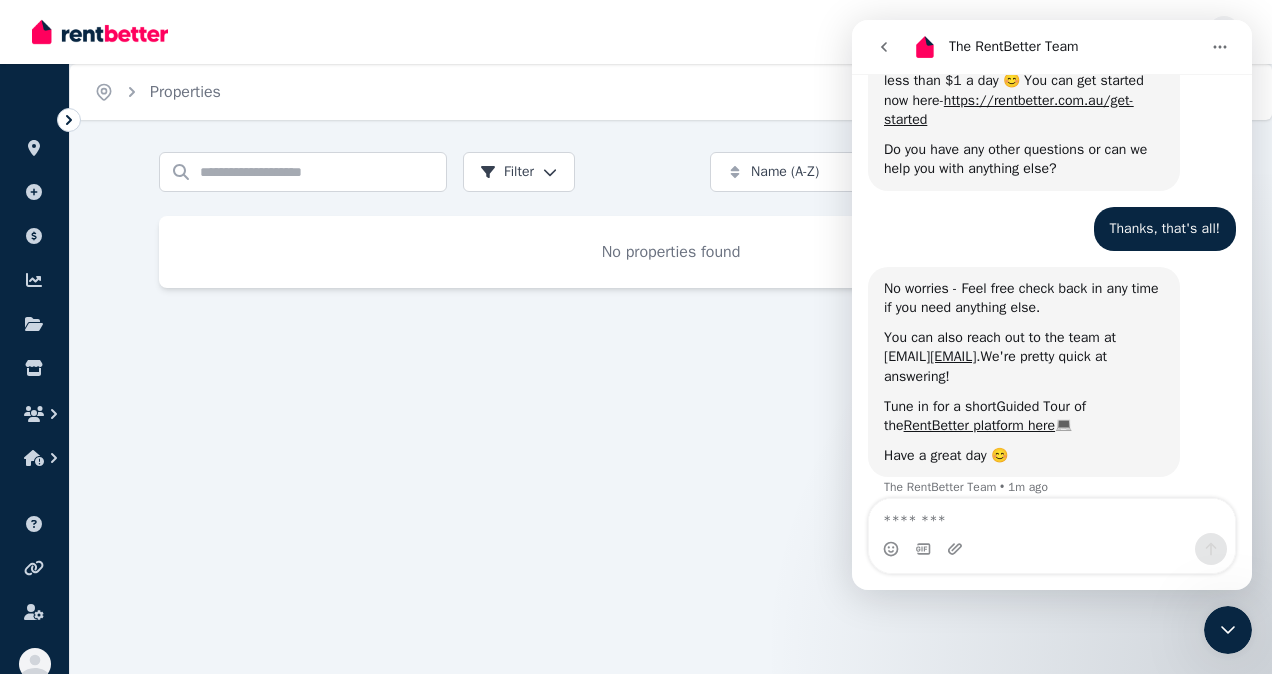 click on "Open main menu Inbox Open user menu ORGANISE Properties Add property Payments Finance report Documents Marketplace Help centre Refer a friend Account settings Your profile [NAME] Home Properties Help Search properties Filter Name (A-Z) Add Property No properties found /portal" at bounding box center (636, 337) 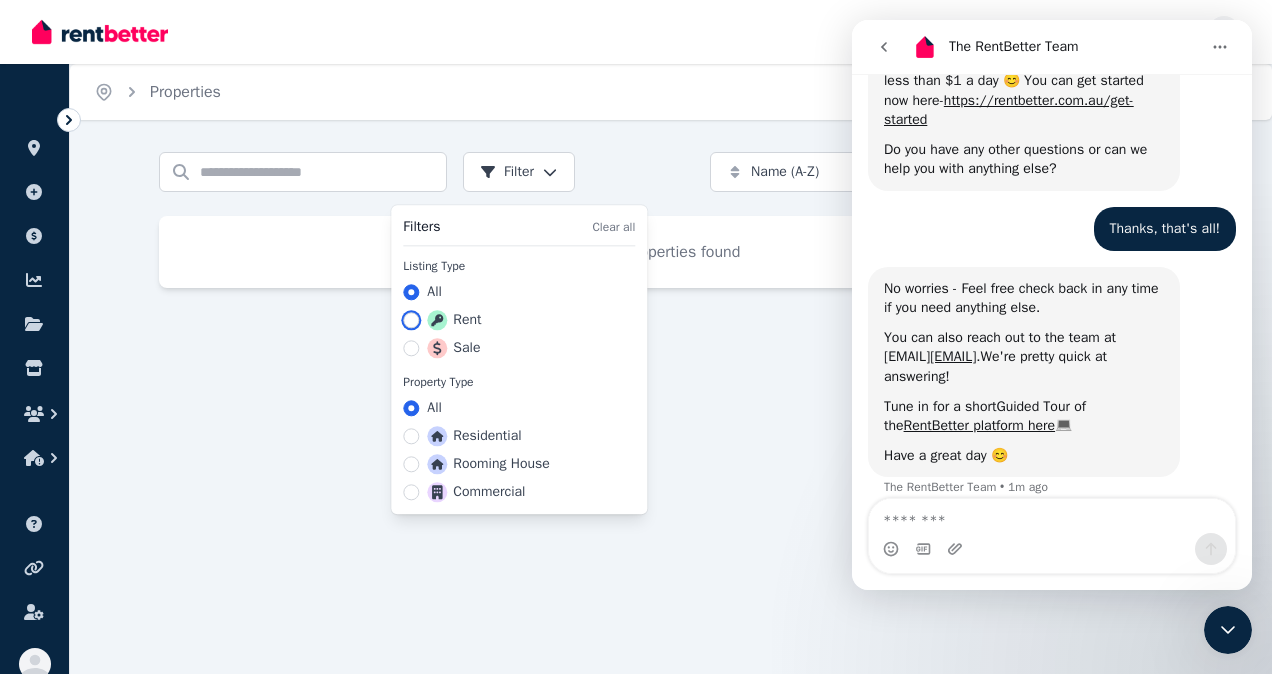 click on "Rent" at bounding box center [411, 320] 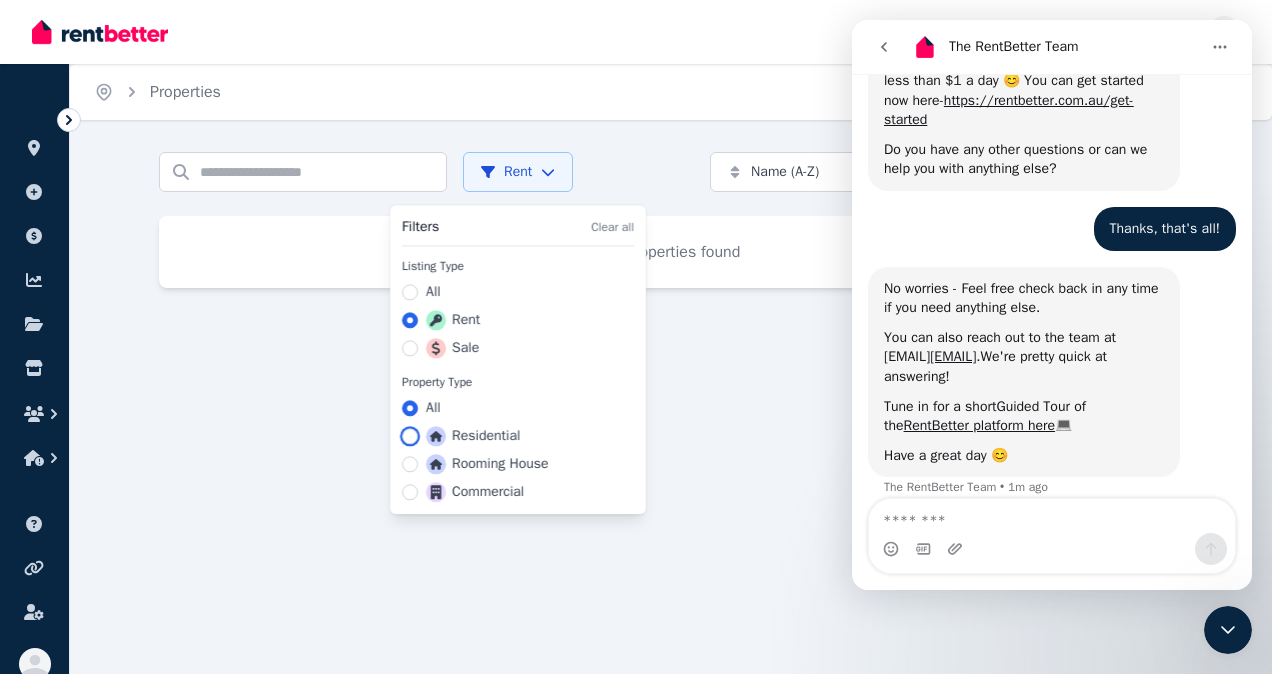 click on "Residential" at bounding box center [410, 436] 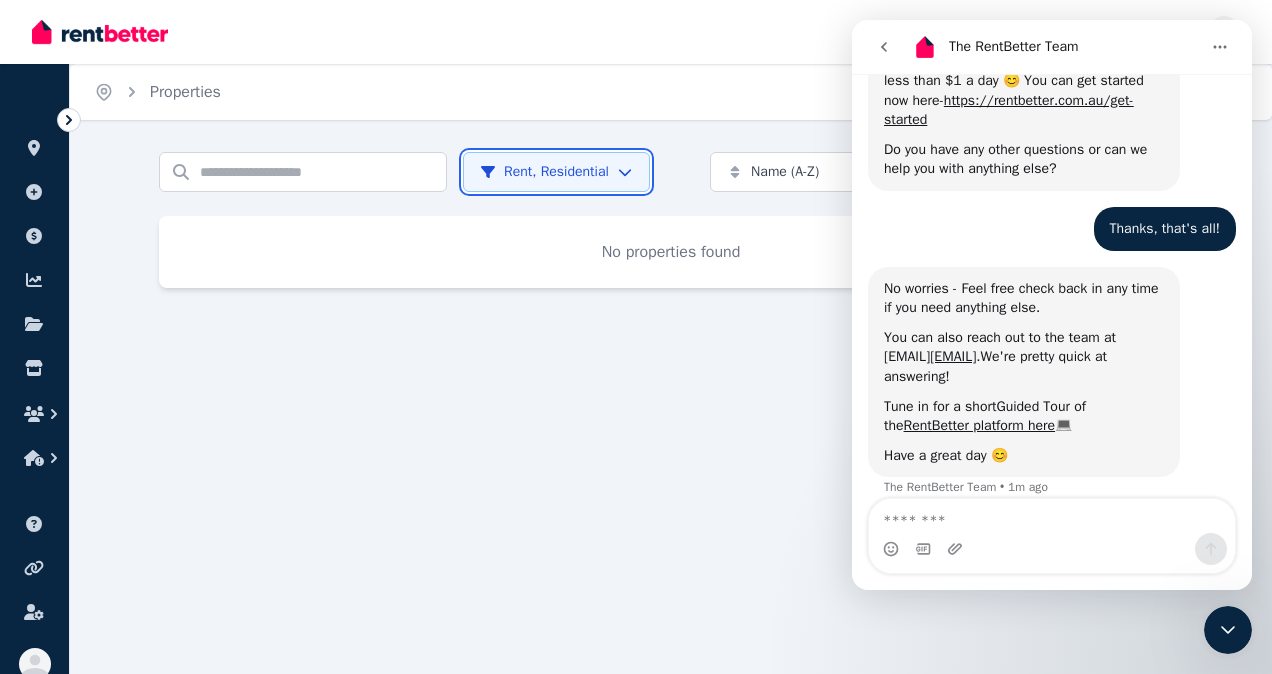 click on "Open main menu Inbox Open user menu ORGANISE Properties Add property Payments Finance report Documents Marketplace Help centre Refer a friend Account settings Your profile RIYAS Abdul Rahumankunju Home Properties Help Search properties Rent, Residential Name (A-Z) Add Property No properties found /portal" at bounding box center [636, 337] 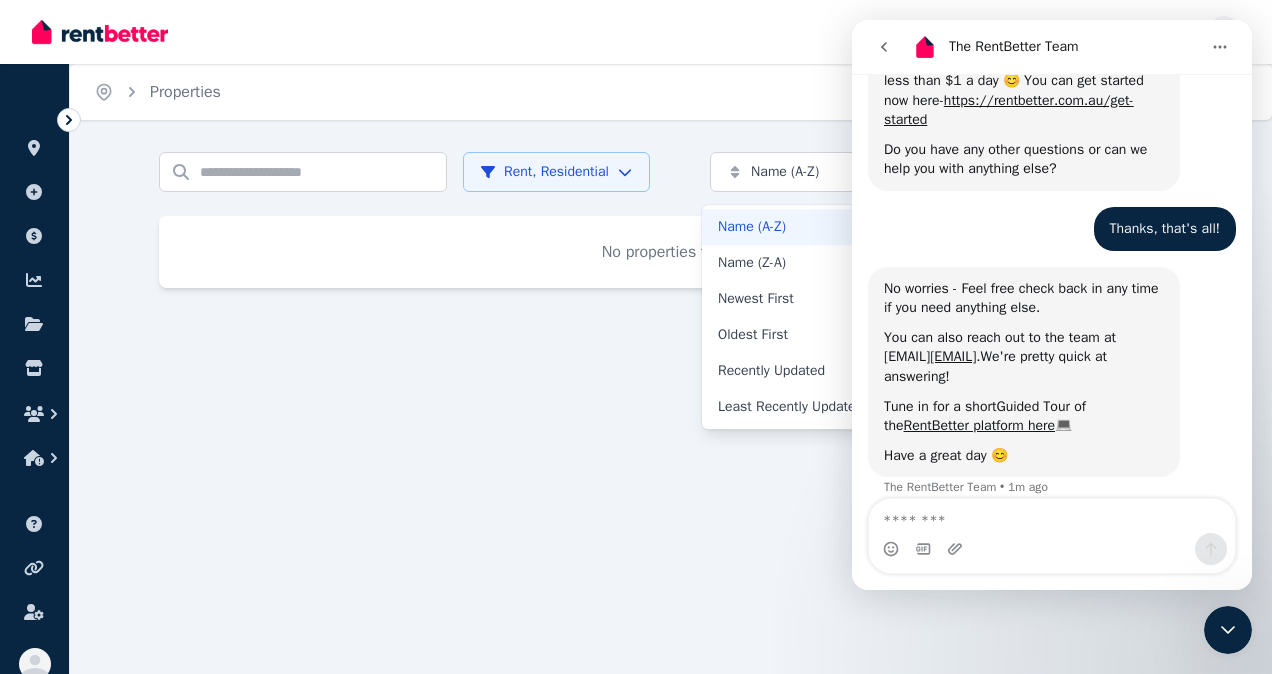click on "Open main menu Inbox Open user menu ORGANISE Properties Add property Payments Finance report Documents Marketplace Help centre Refer a friend Account settings Your profile RIYAS Abdul Rahumankunju Home Properties Help Search properties Rent, Residential Name (A-Z) Add Property No properties found /portal
Name (A-Z) Name (Z-A) Newest First Oldest First Recently Updated Least Recently Updated" at bounding box center (636, 337) 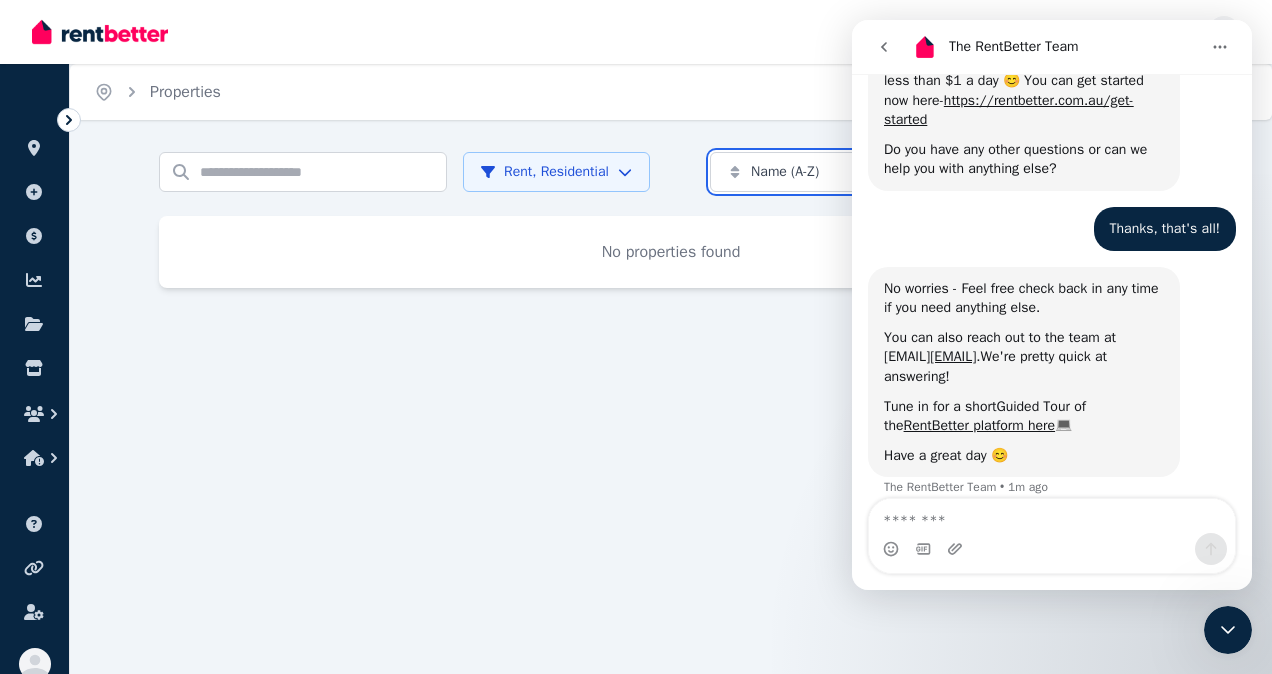 click on "Open main menu Inbox Open user menu ORGANISE Properties Add property Payments Finance report Documents Marketplace Help centre Refer a friend Account settings Your profile RIYAS Abdul Rahumankunju Home Properties Help Search properties Rent, Residential Name (A-Z) Add Property No properties found /portal" at bounding box center [636, 337] 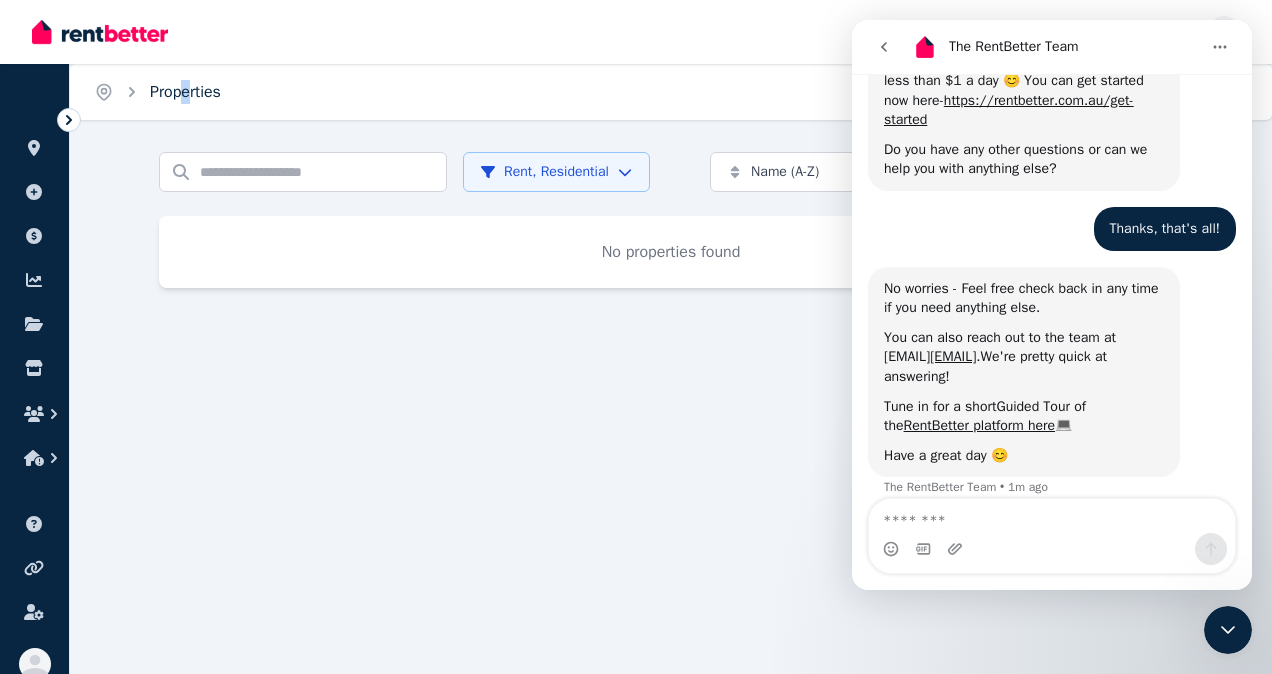 drag, startPoint x: 189, startPoint y: 110, endPoint x: 185, endPoint y: 87, distance: 23.345236 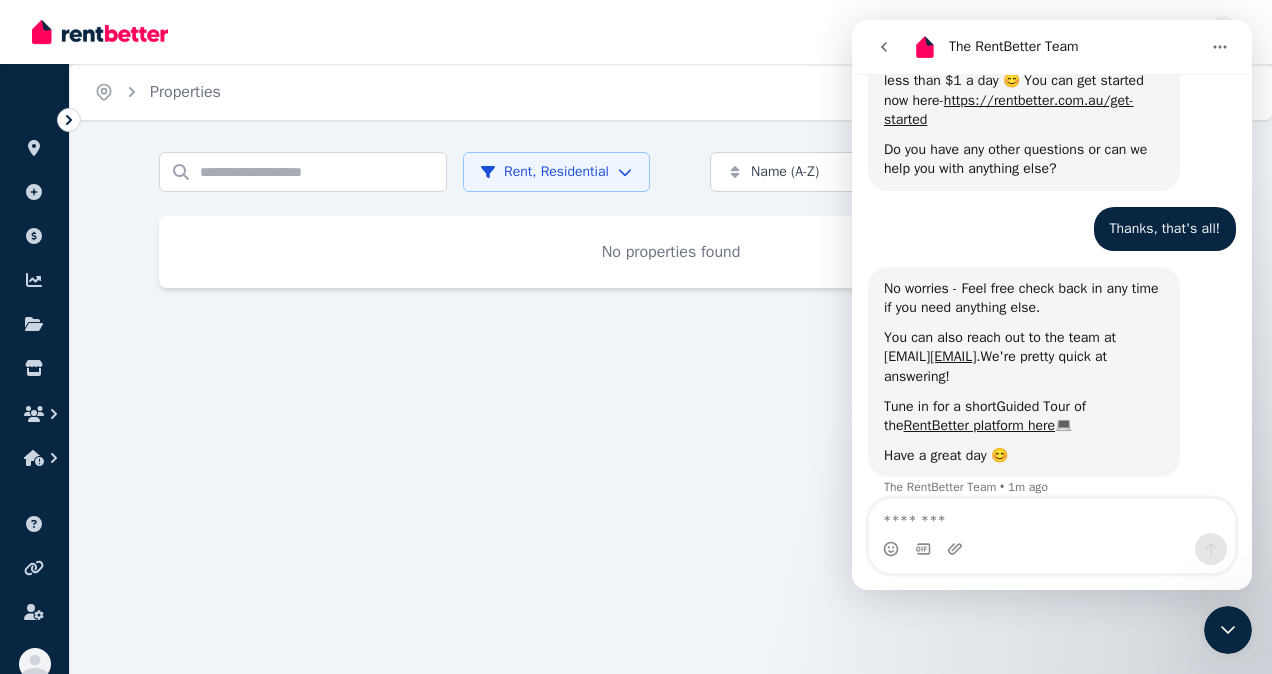 click 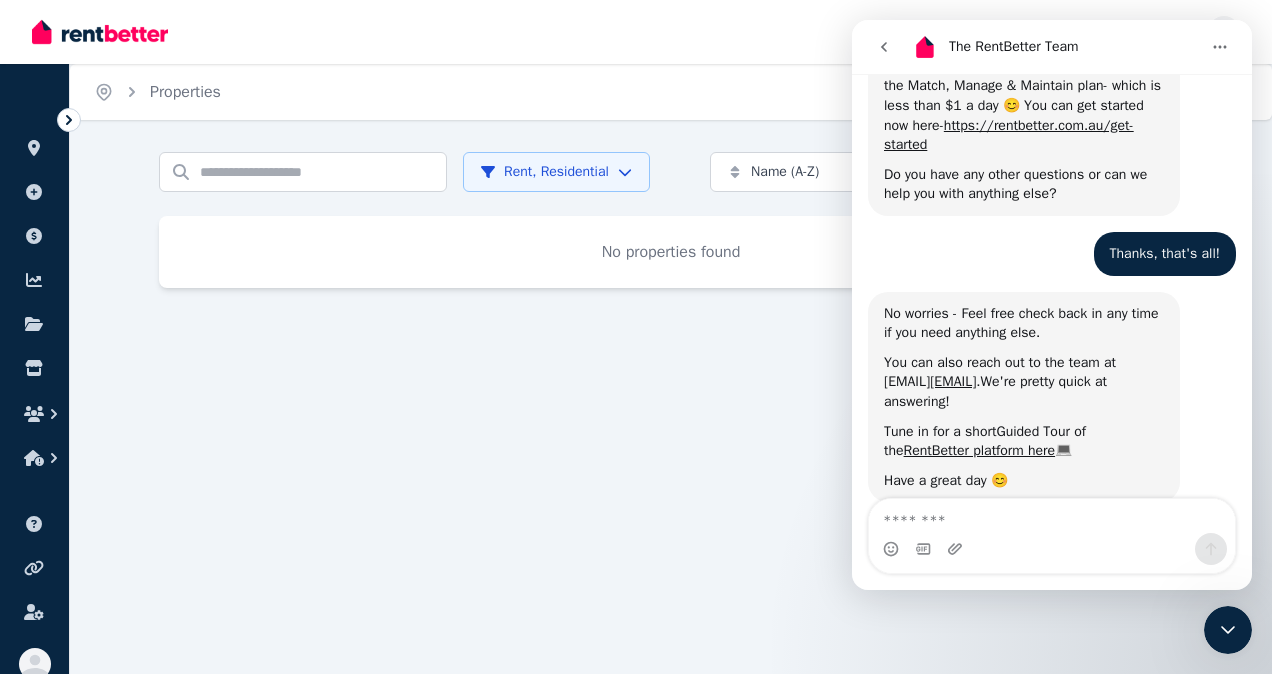scroll, scrollTop: 1109, scrollLeft: 0, axis: vertical 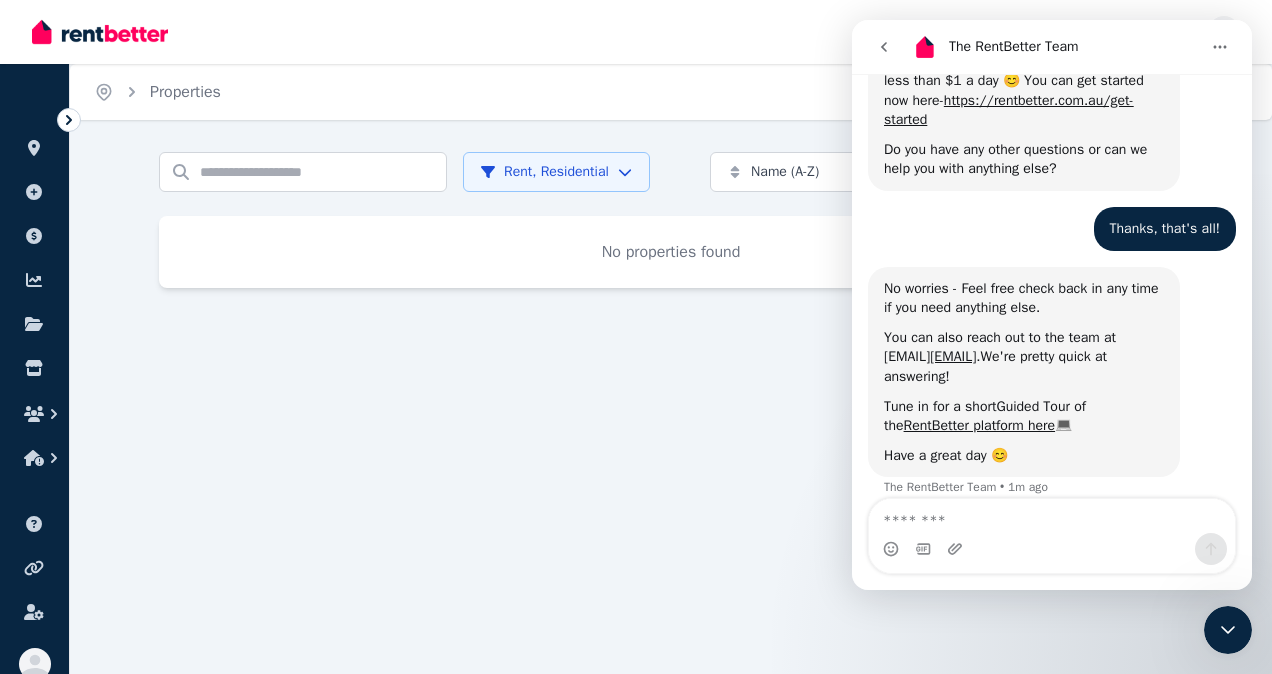 click 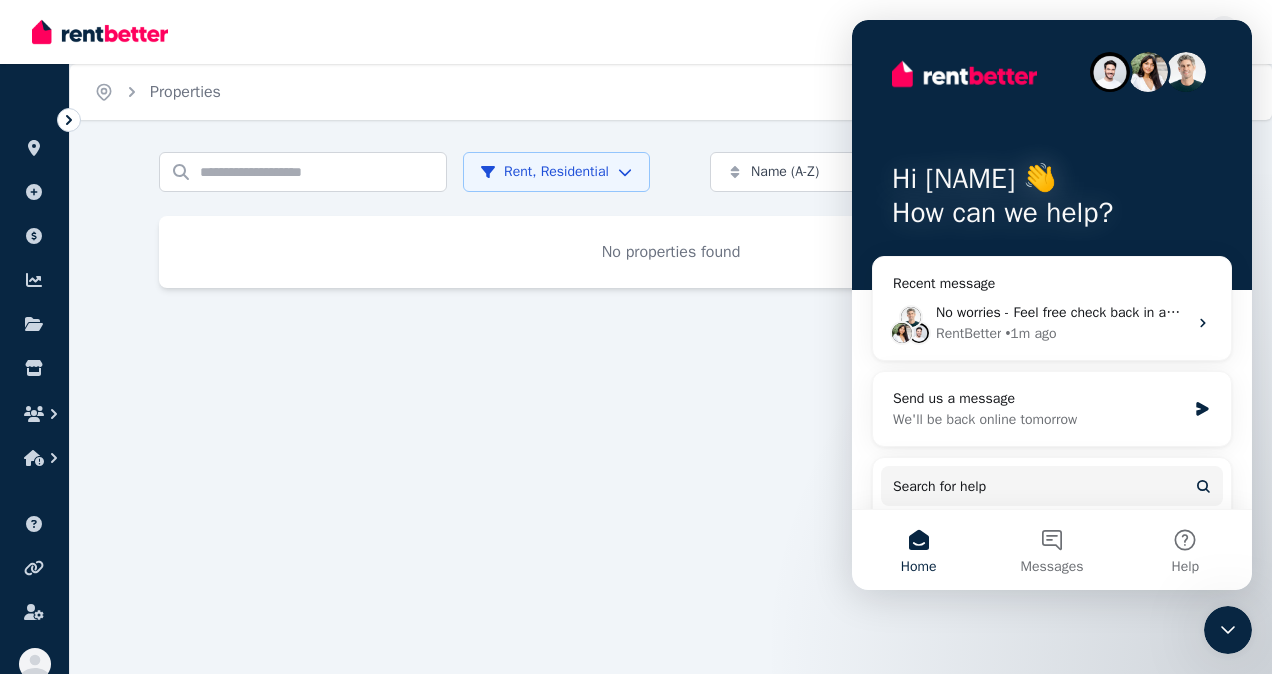 click on "Hi RIYAS 👋 How can we help?" at bounding box center [1052, 155] 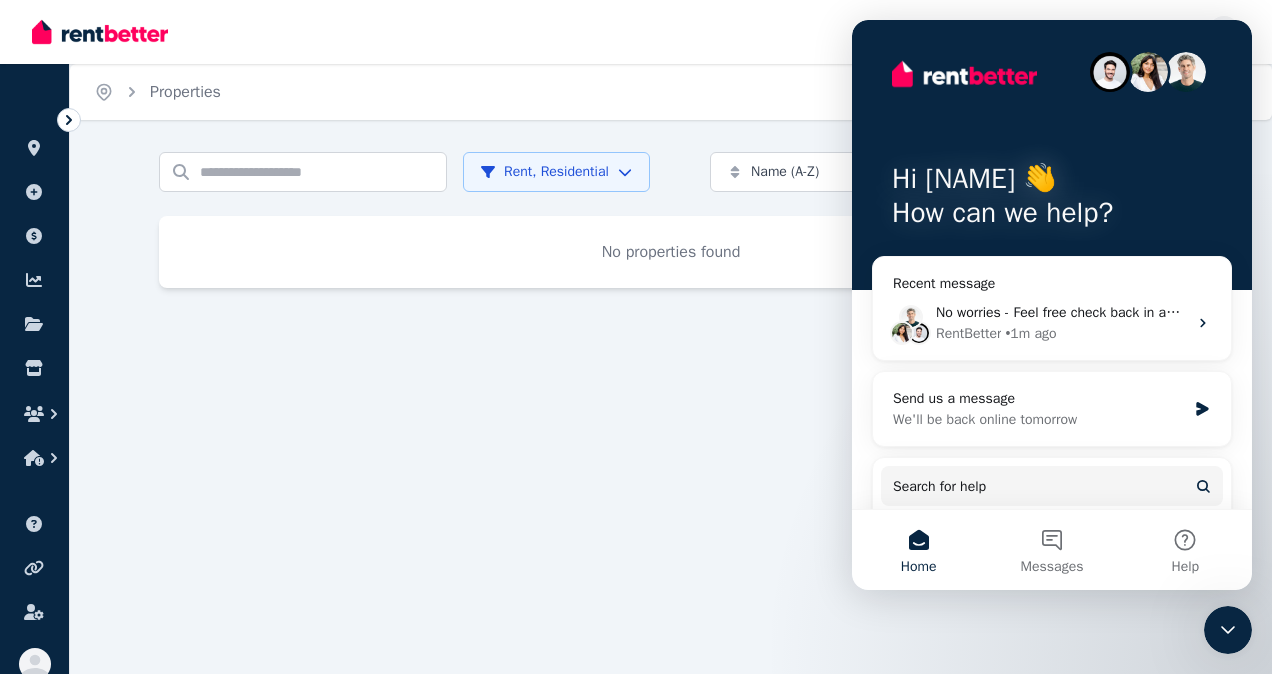 click on "Home Properties Help" at bounding box center [671, 92] 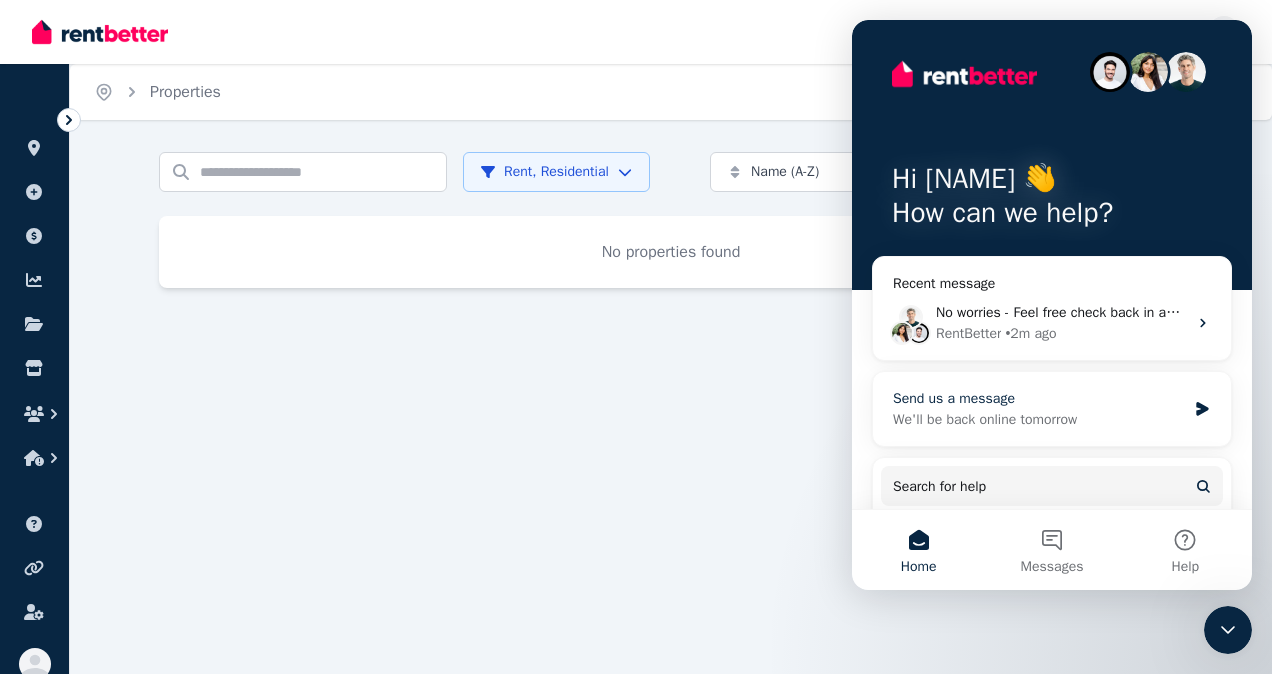 click on "Send us a message" at bounding box center (1039, 398) 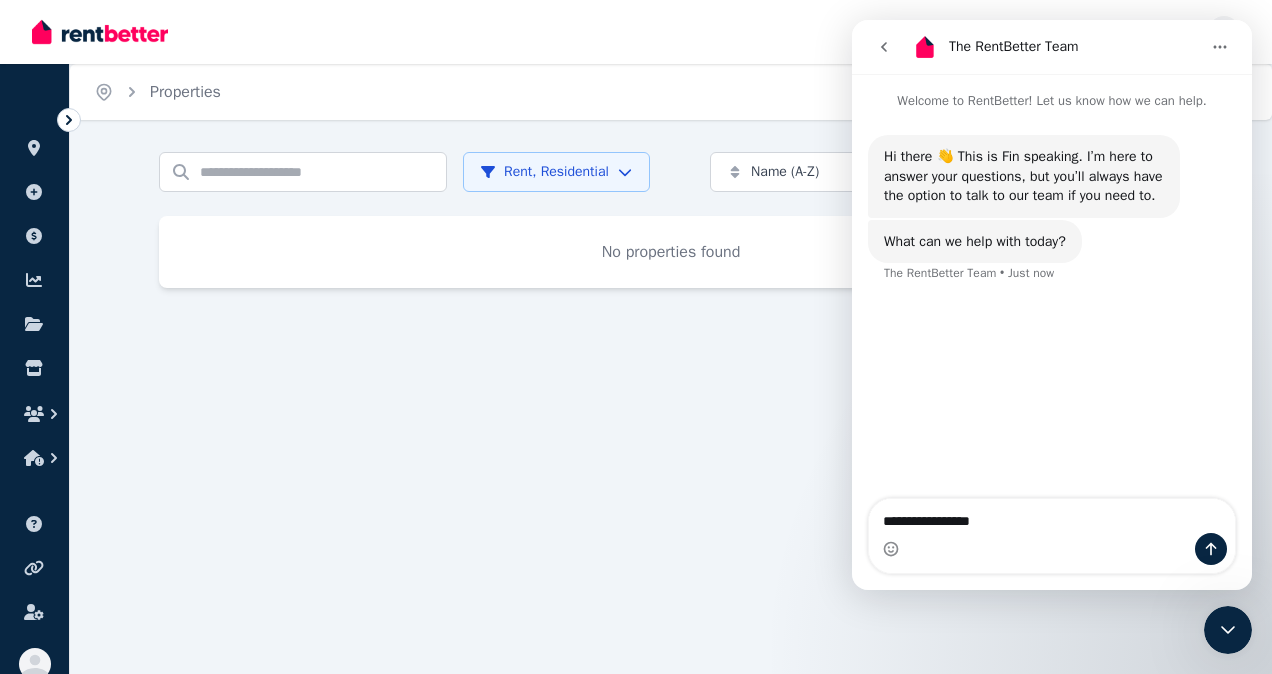 type on "**********" 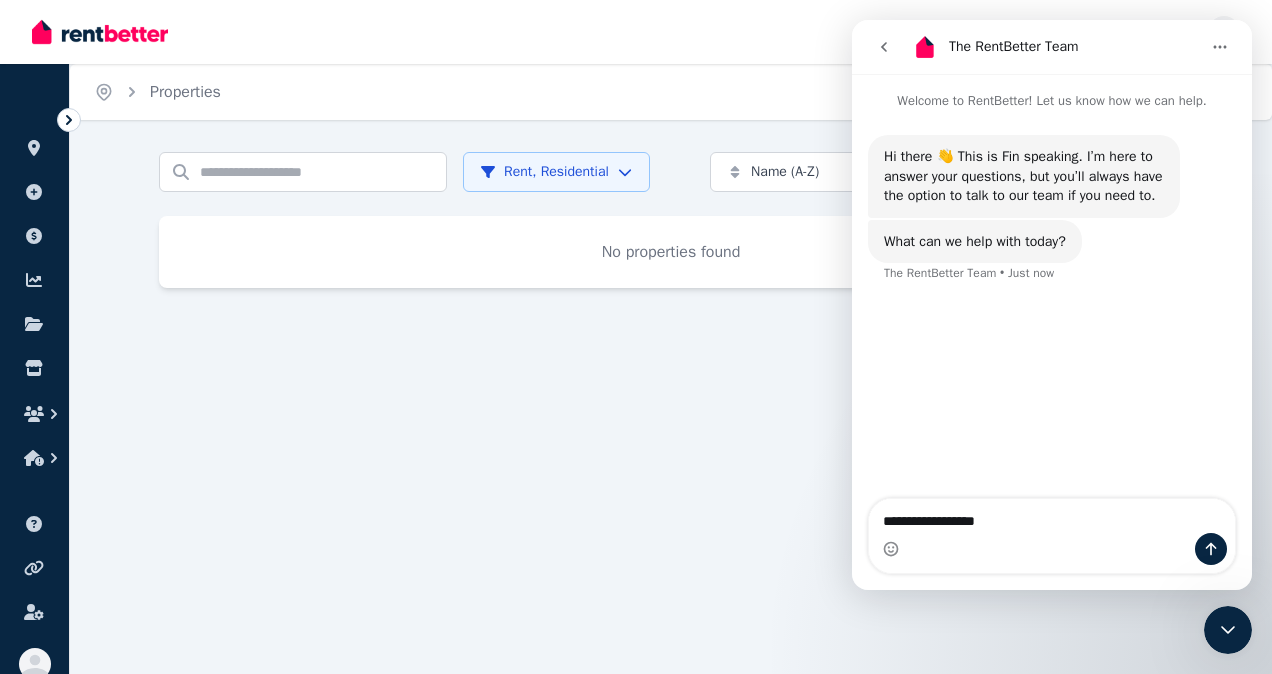 type 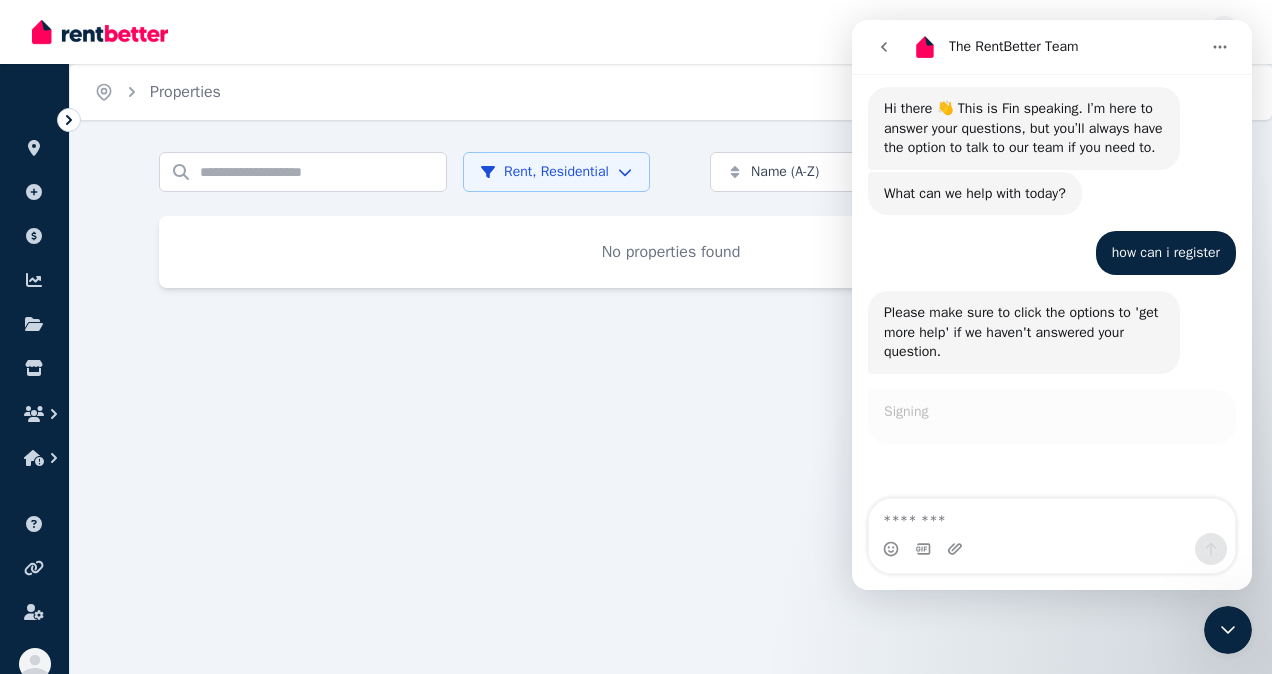 scroll, scrollTop: 16, scrollLeft: 0, axis: vertical 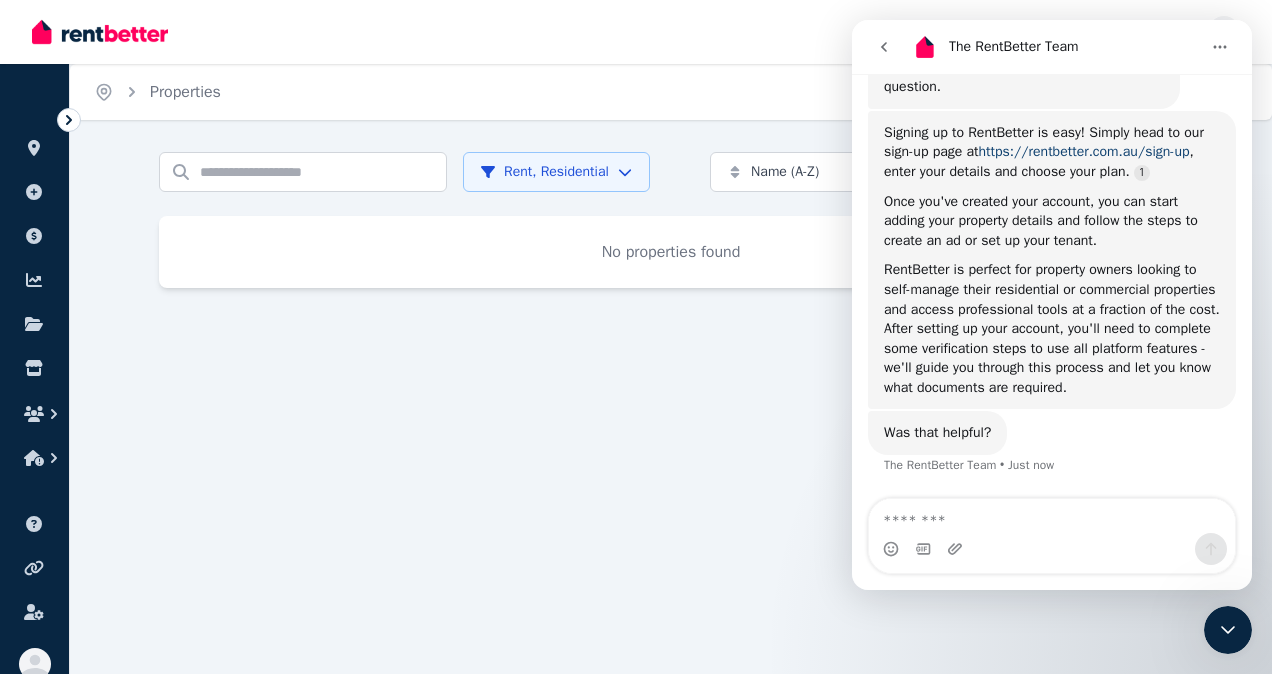 click on "https://rentbetter.com.au/sign-up" at bounding box center [1084, 151] 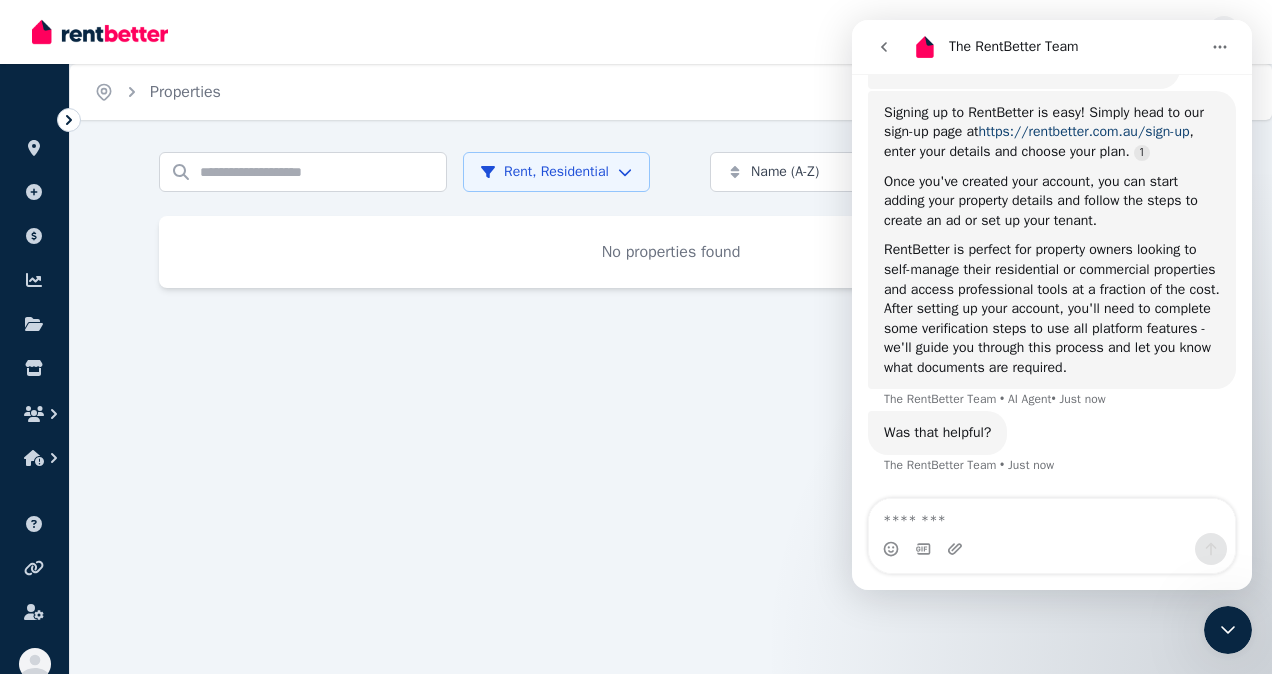 scroll, scrollTop: 356, scrollLeft: 0, axis: vertical 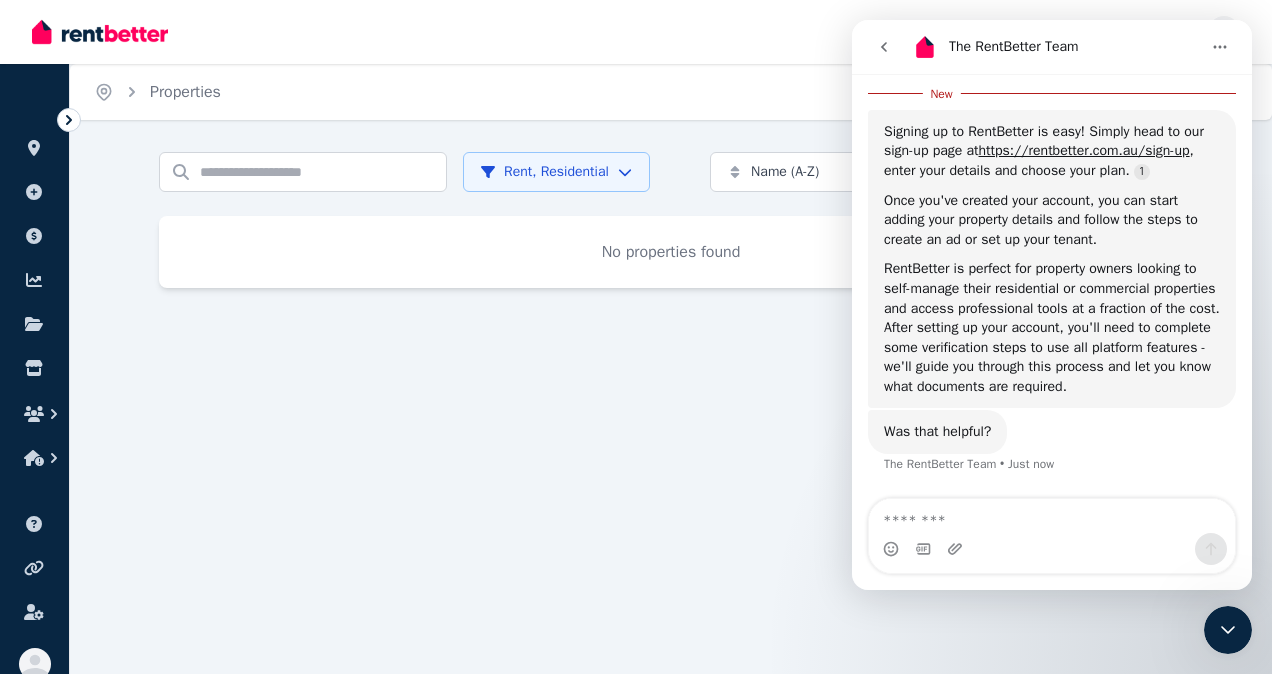 click at bounding box center [100, 32] 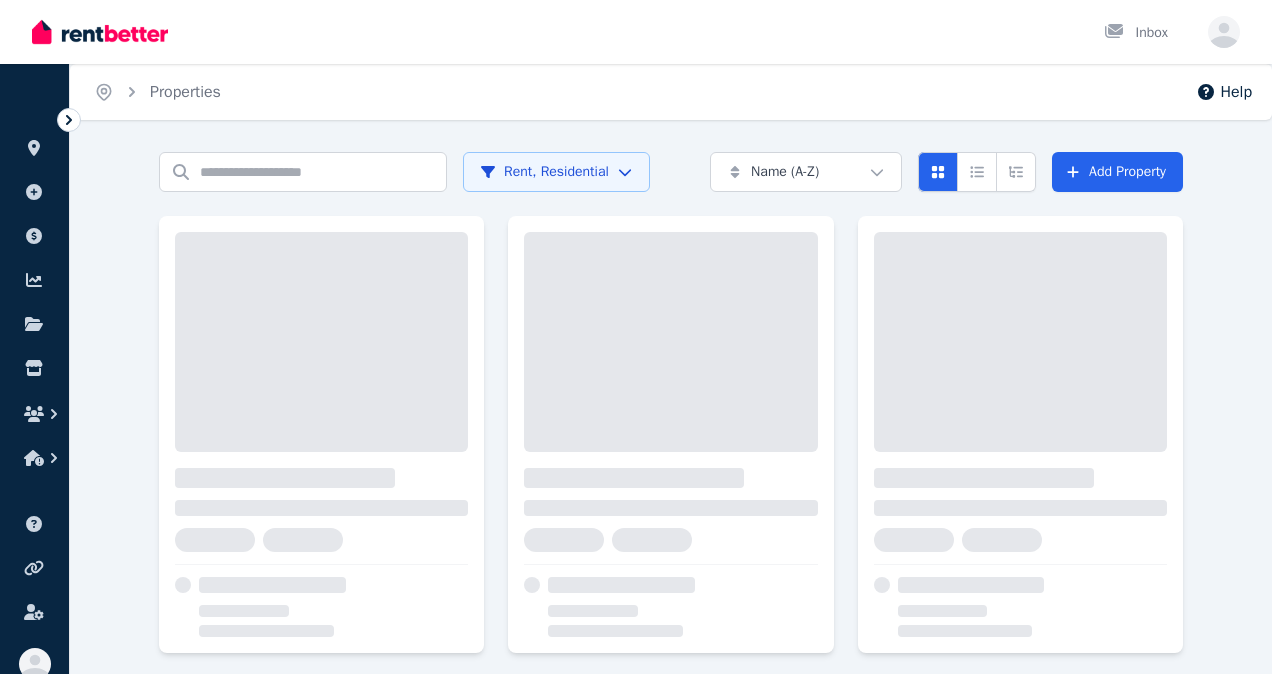 scroll, scrollTop: 0, scrollLeft: 0, axis: both 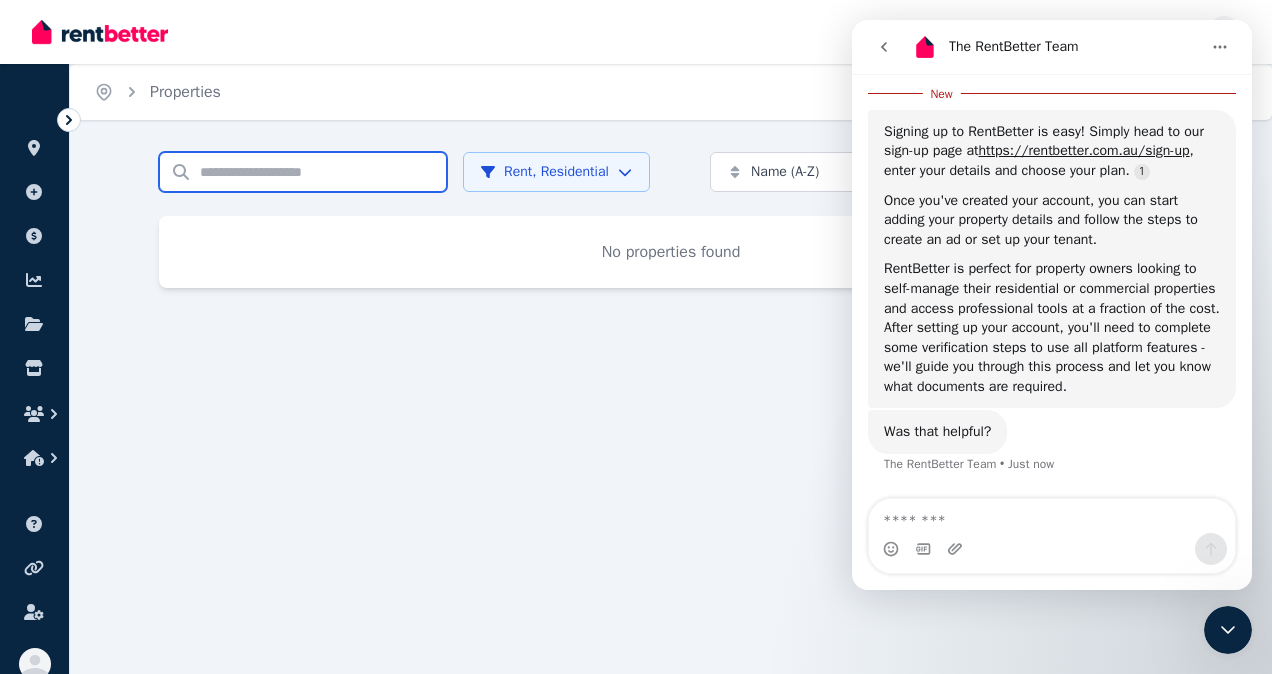 click on "Search properties" at bounding box center (303, 172) 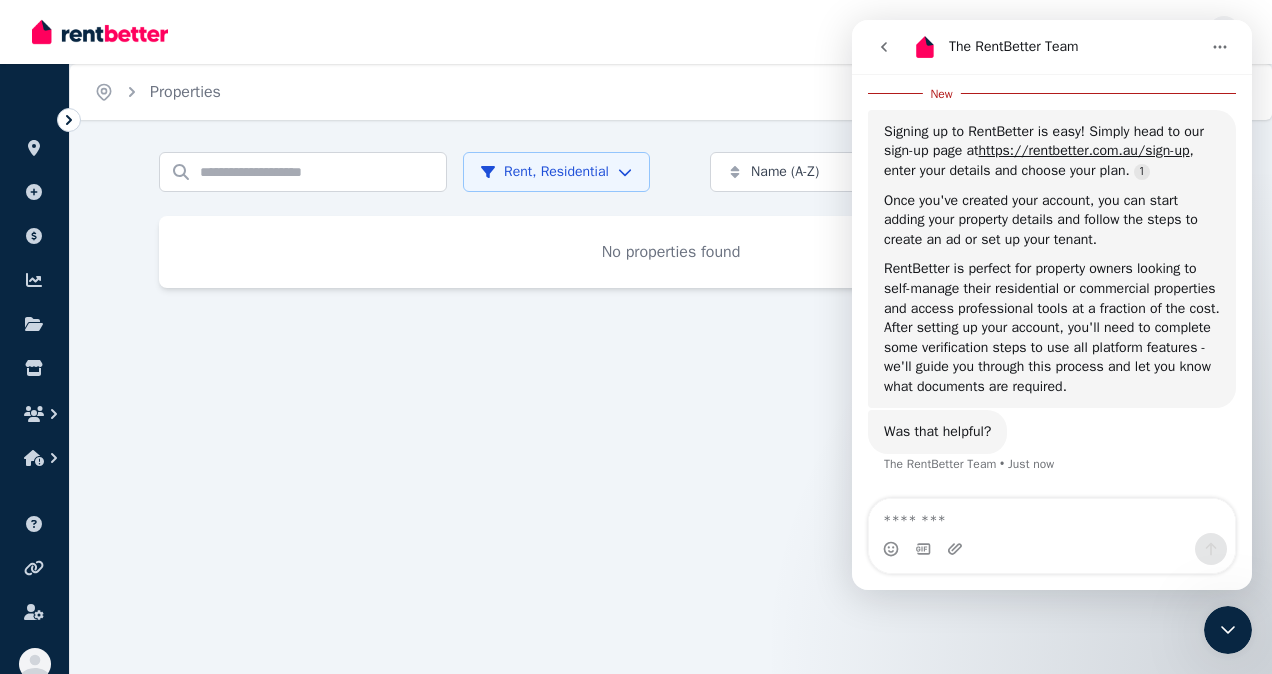 click on "No properties found" at bounding box center [671, 252] 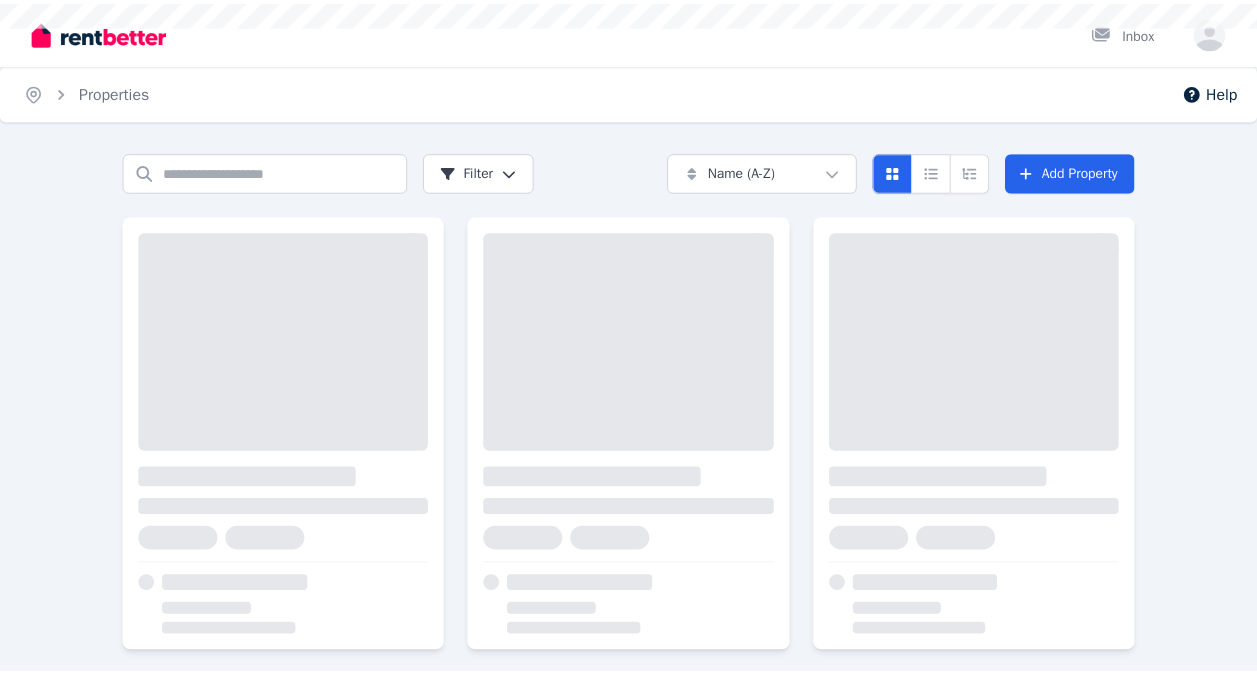 scroll, scrollTop: 0, scrollLeft: 0, axis: both 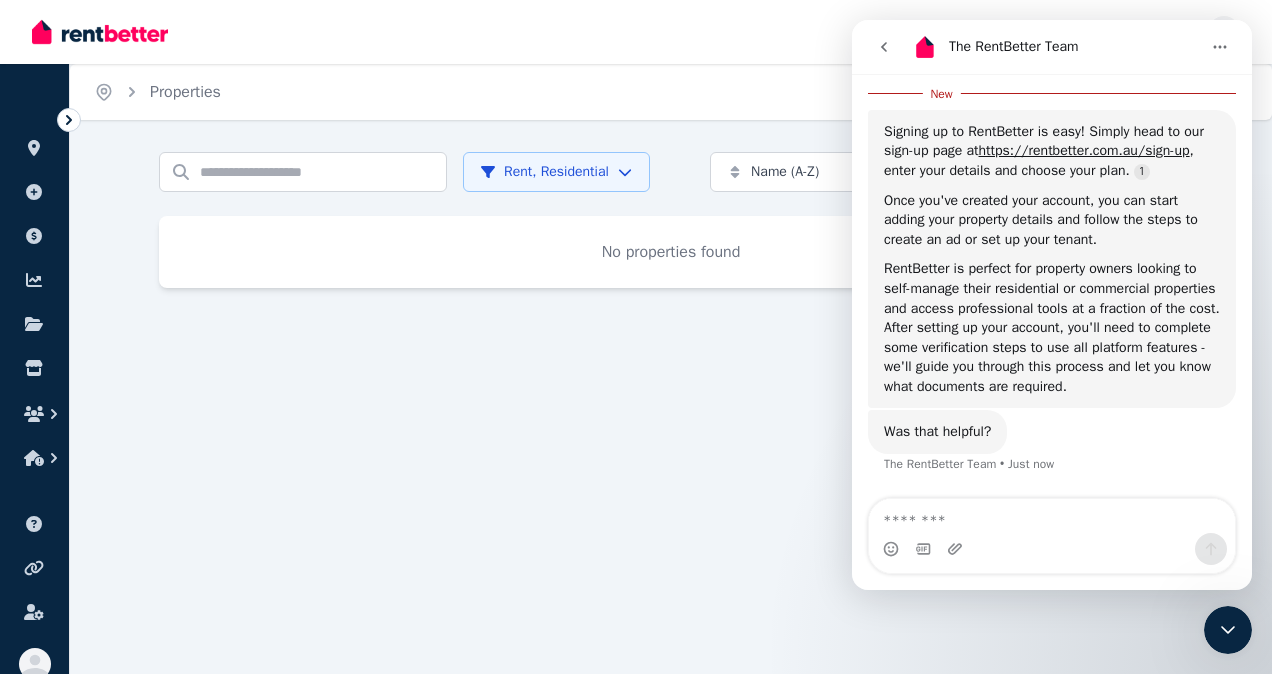 click on "Home Properties Help" at bounding box center (671, 92) 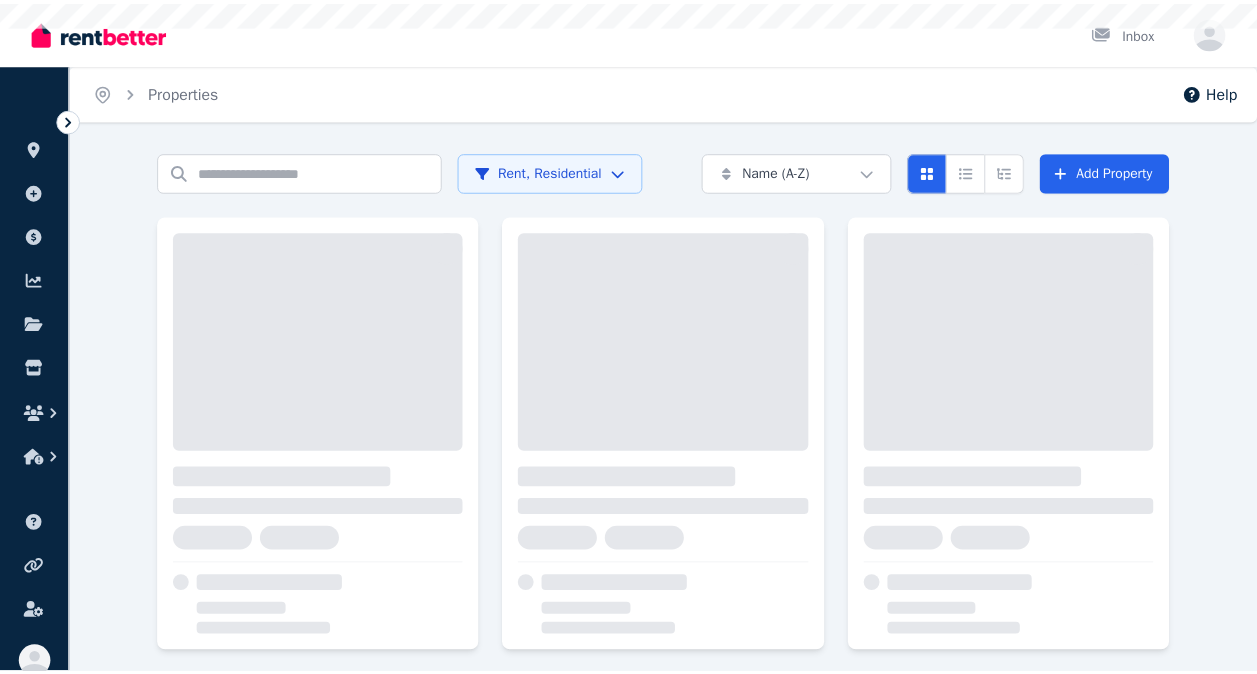 scroll, scrollTop: 0, scrollLeft: 0, axis: both 